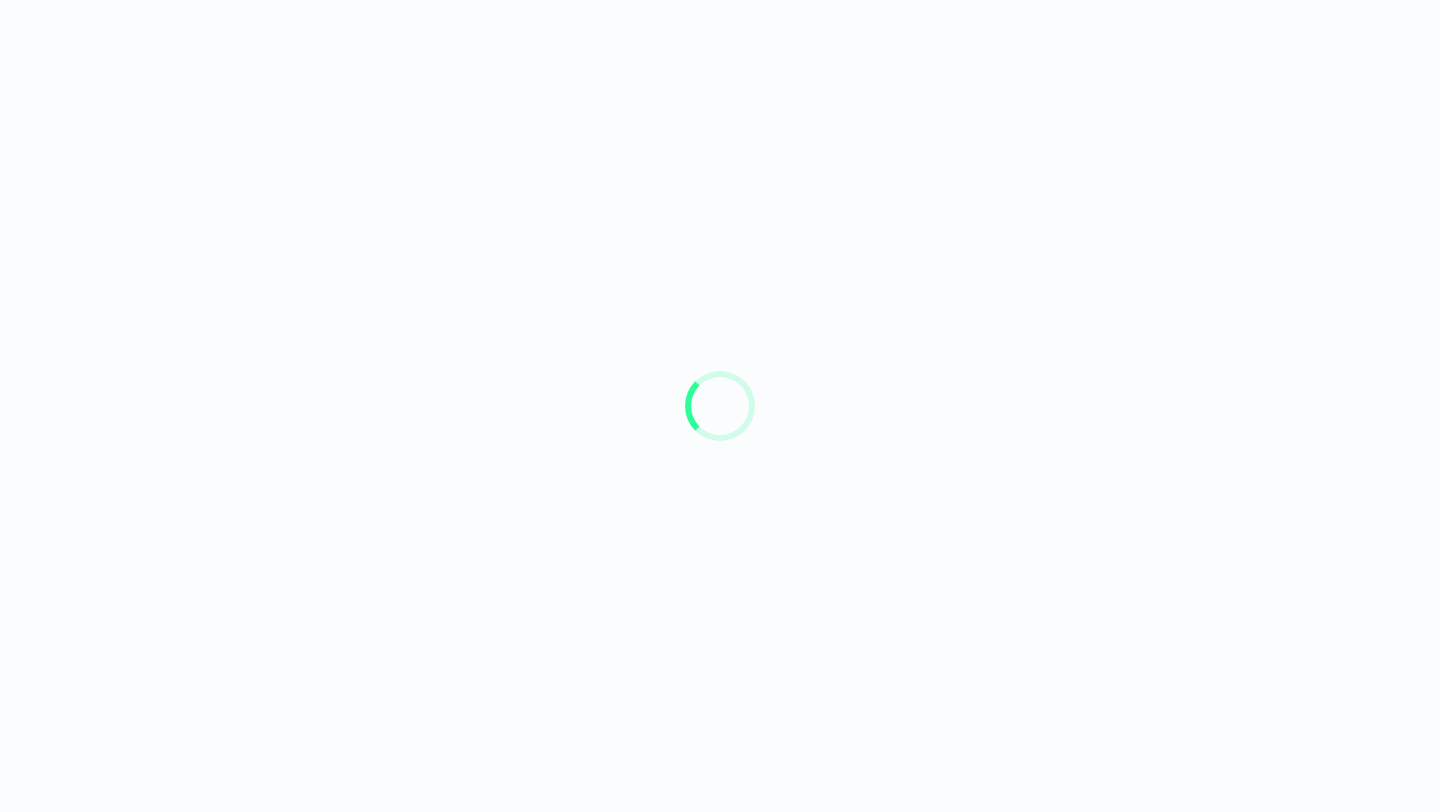 scroll, scrollTop: 0, scrollLeft: 0, axis: both 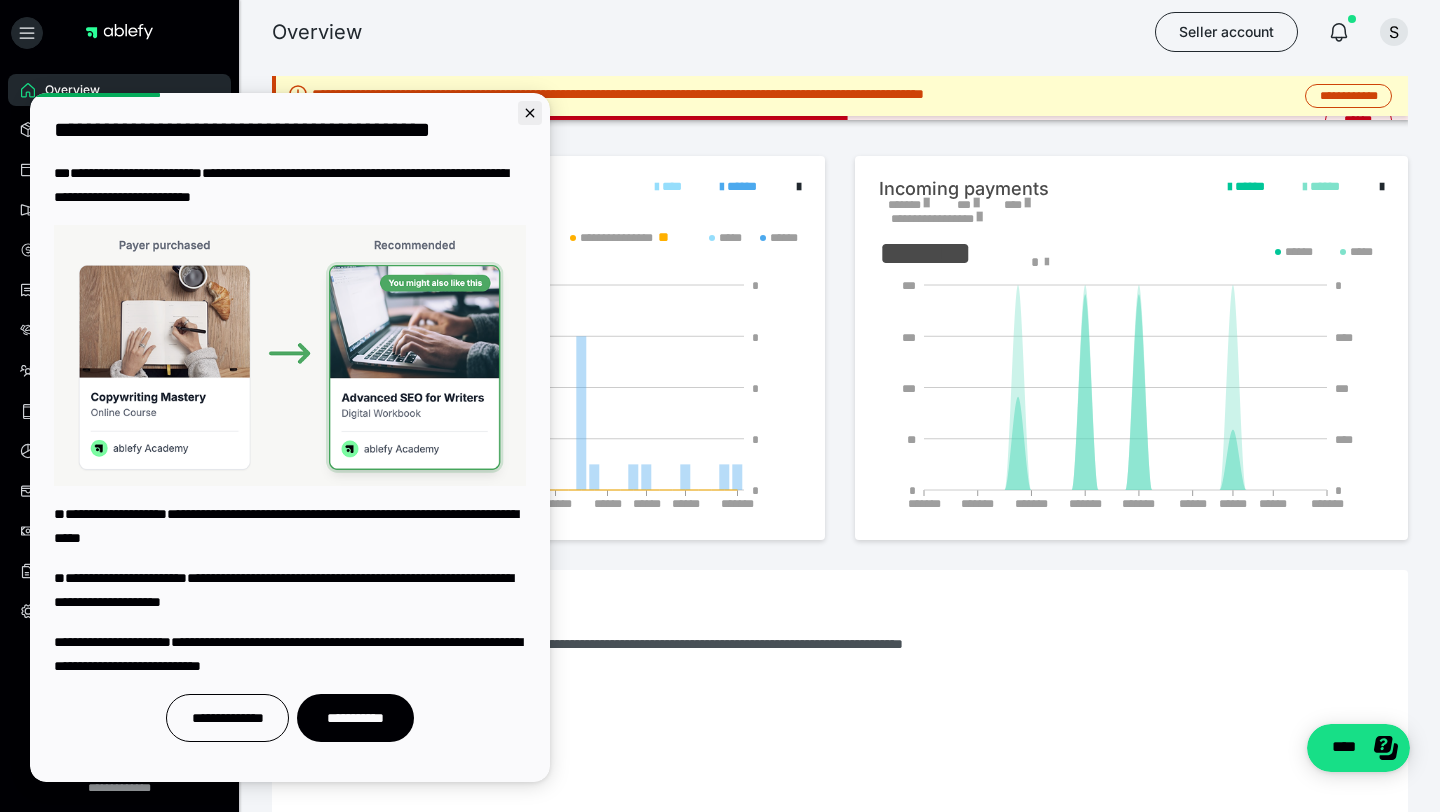 click 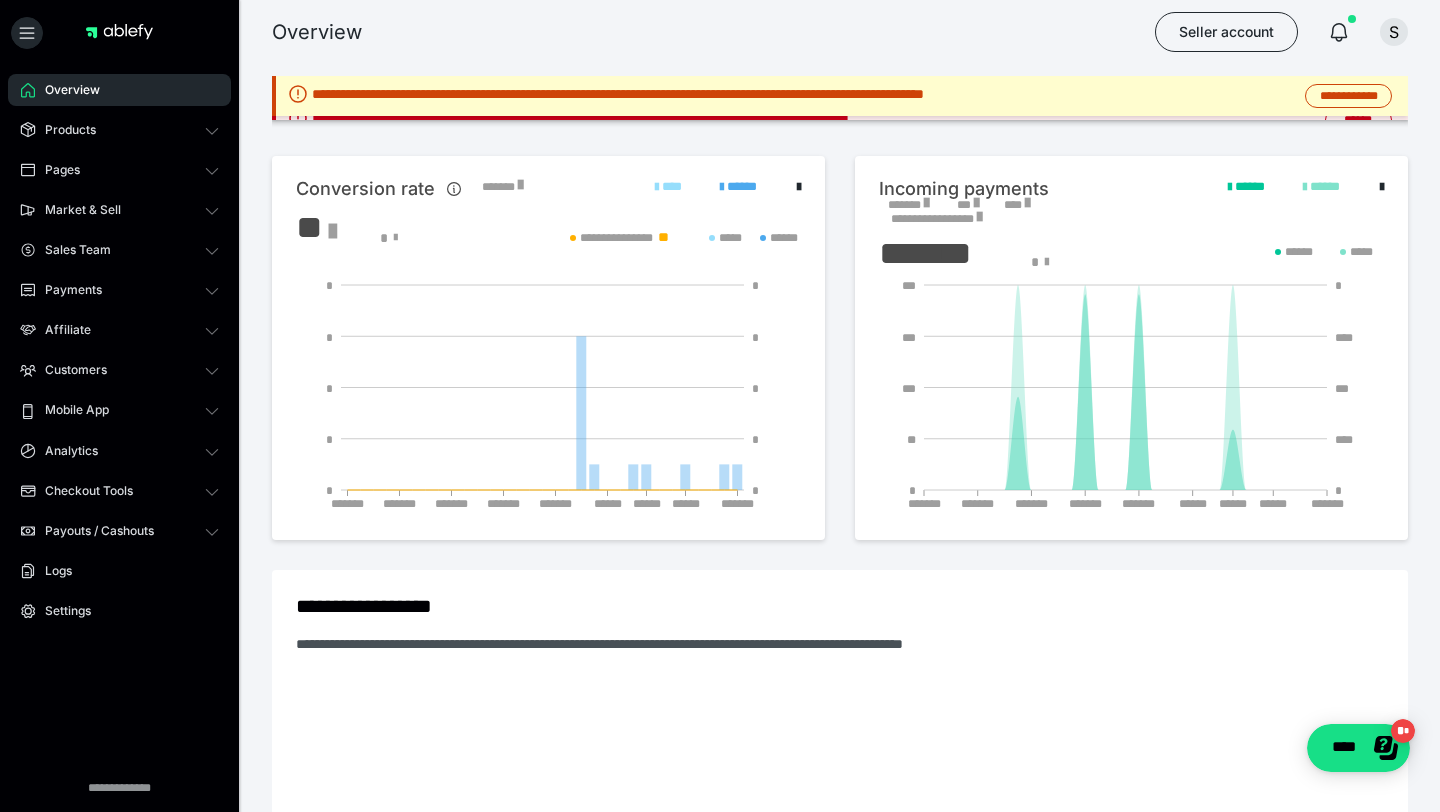 scroll, scrollTop: 0, scrollLeft: 0, axis: both 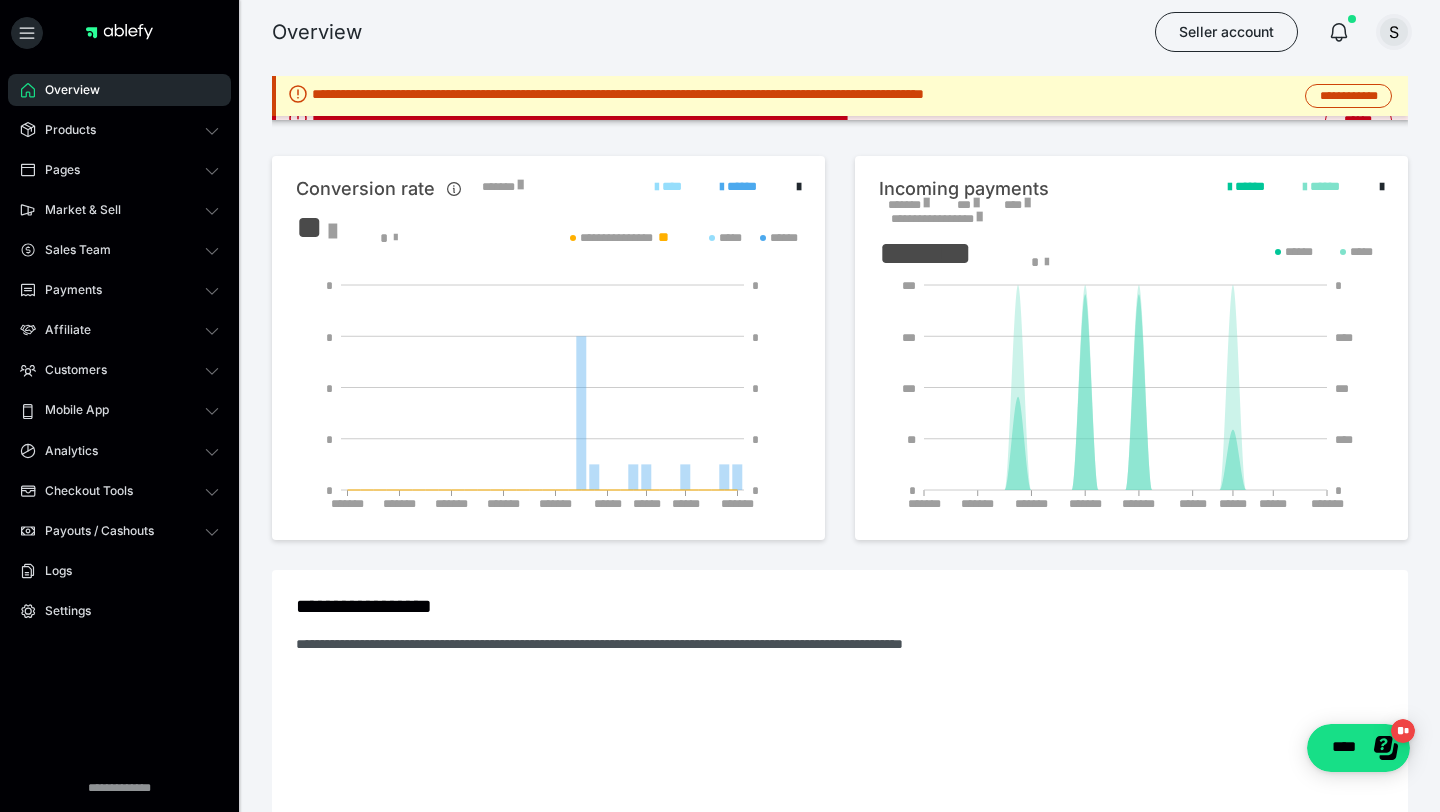click on "S" at bounding box center (1394, 32) 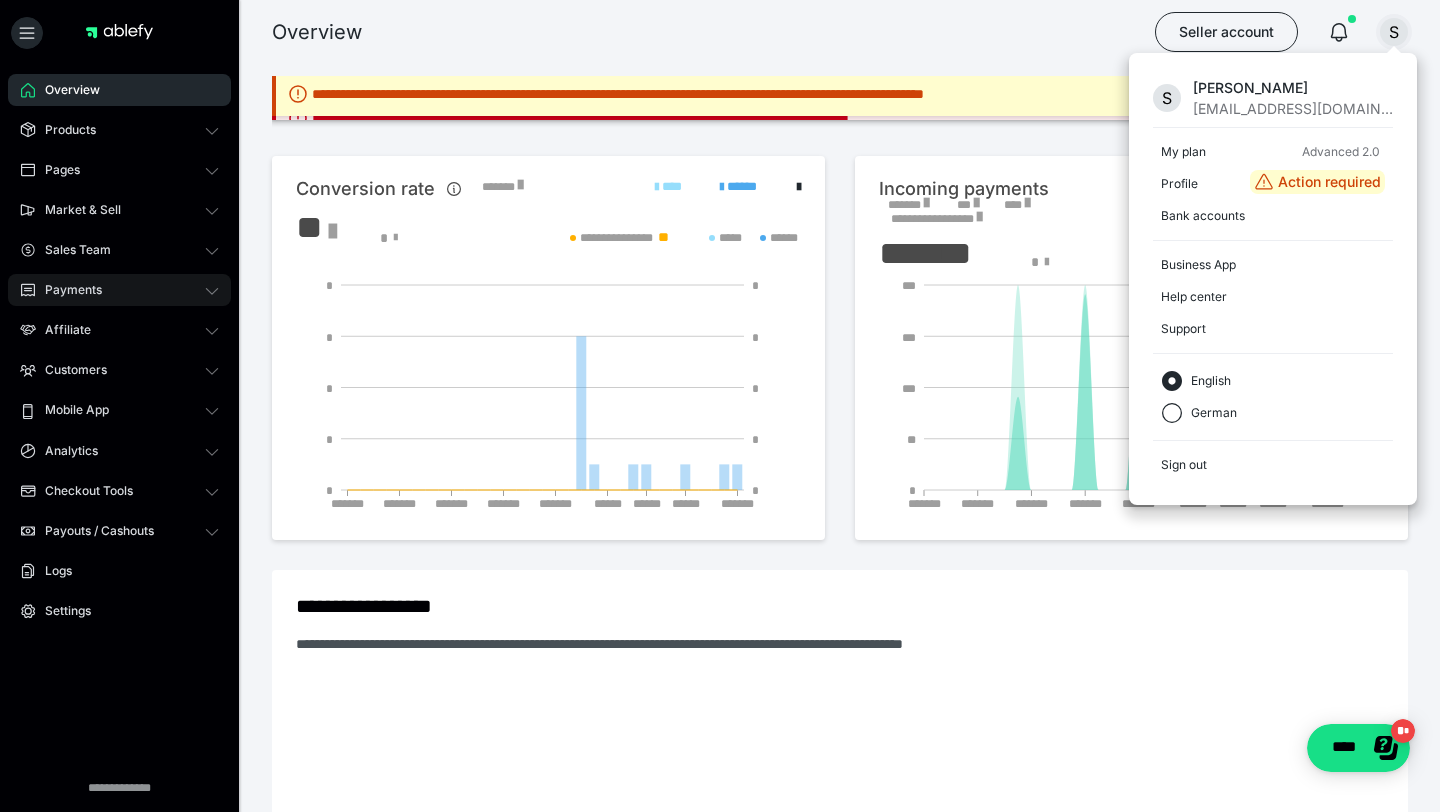 click on "Payments" at bounding box center [66, 290] 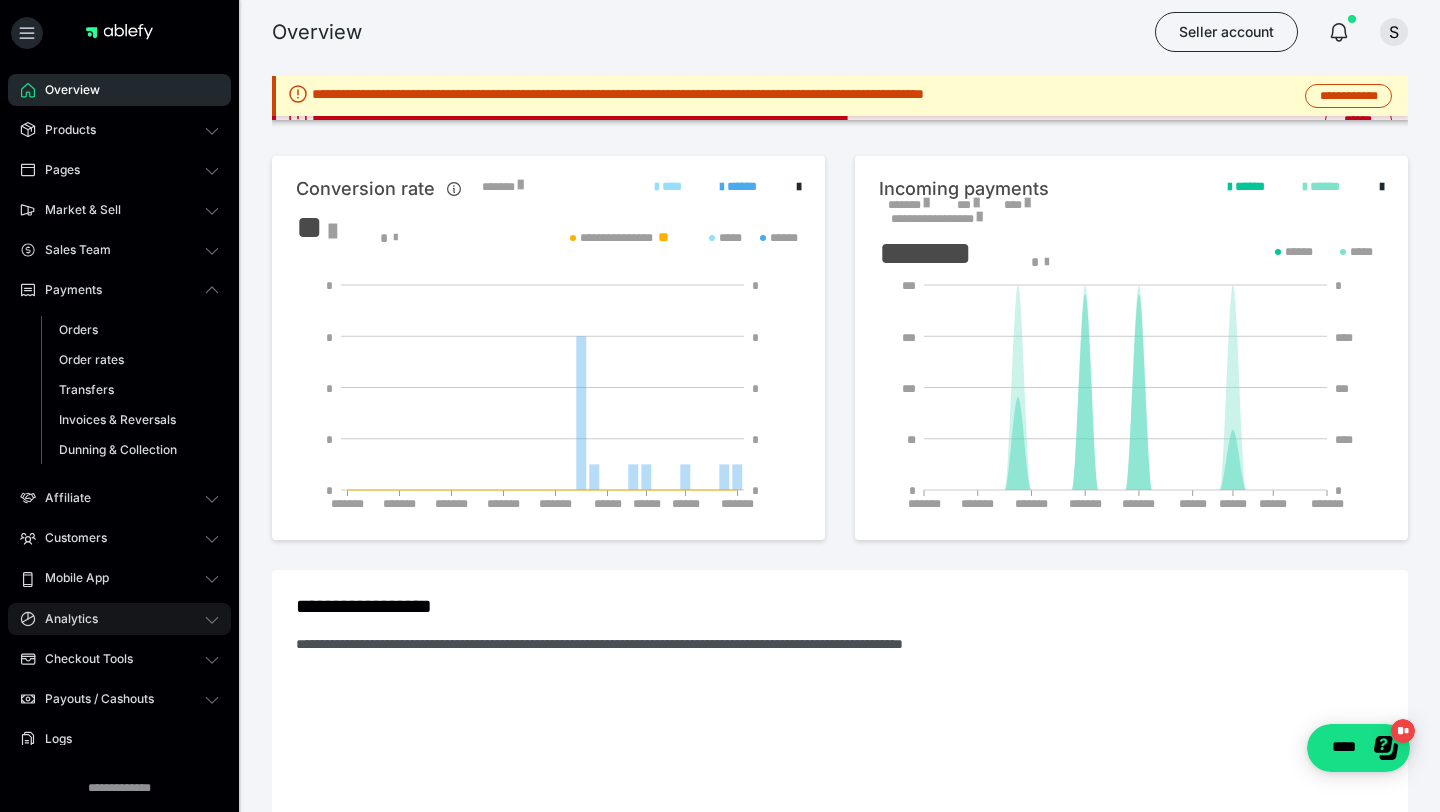scroll, scrollTop: 84, scrollLeft: 0, axis: vertical 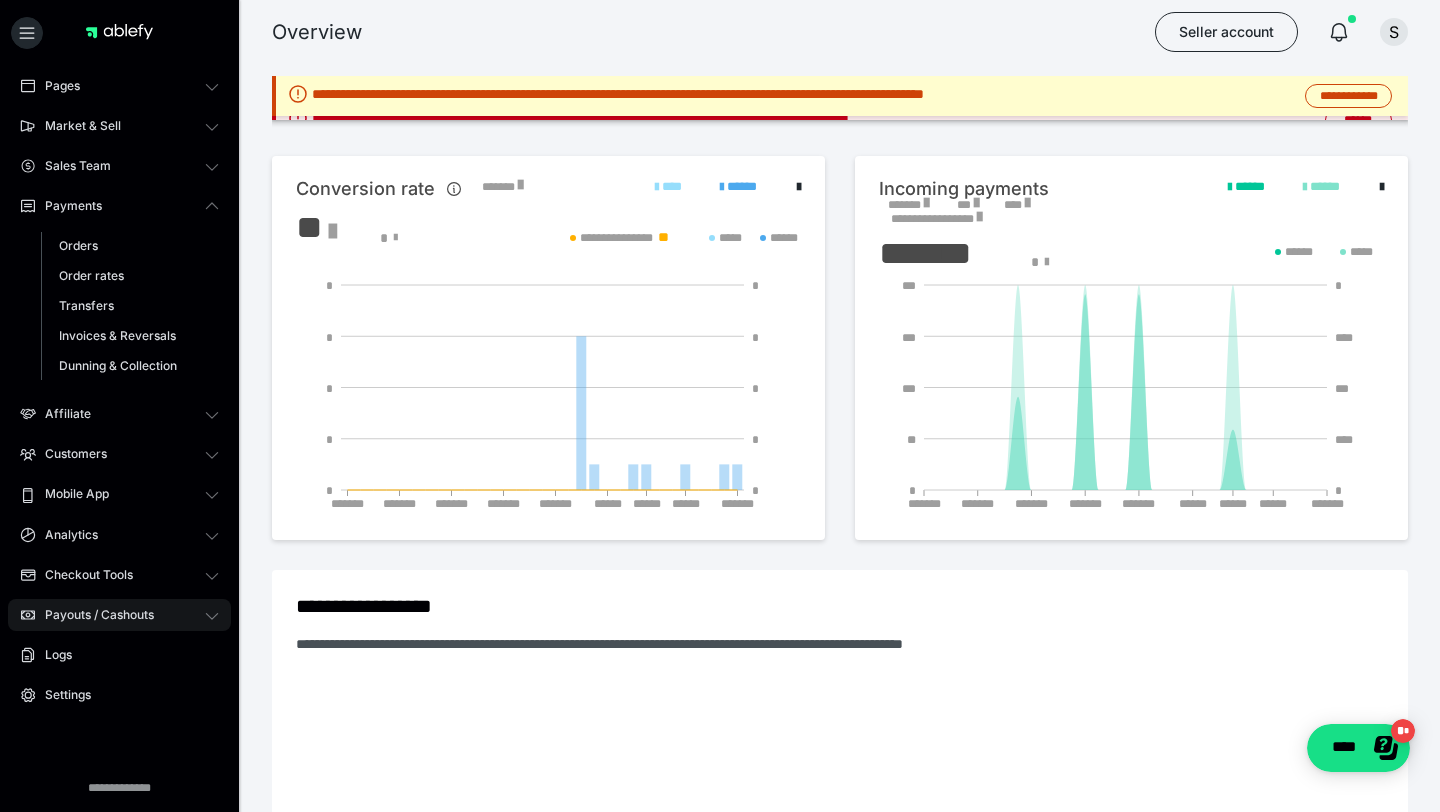click on "Payouts / Cashouts" at bounding box center [92, 615] 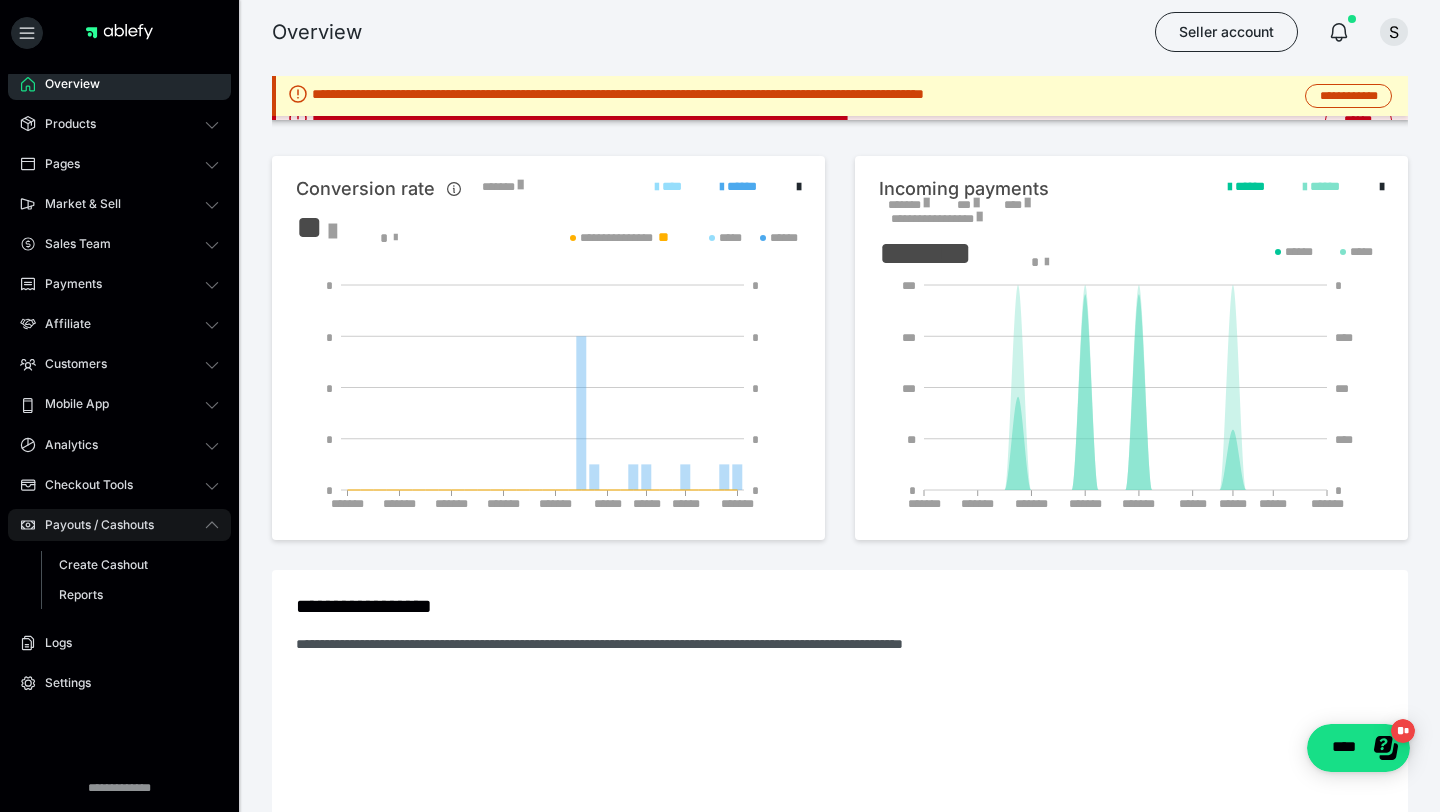 scroll, scrollTop: 5, scrollLeft: 0, axis: vertical 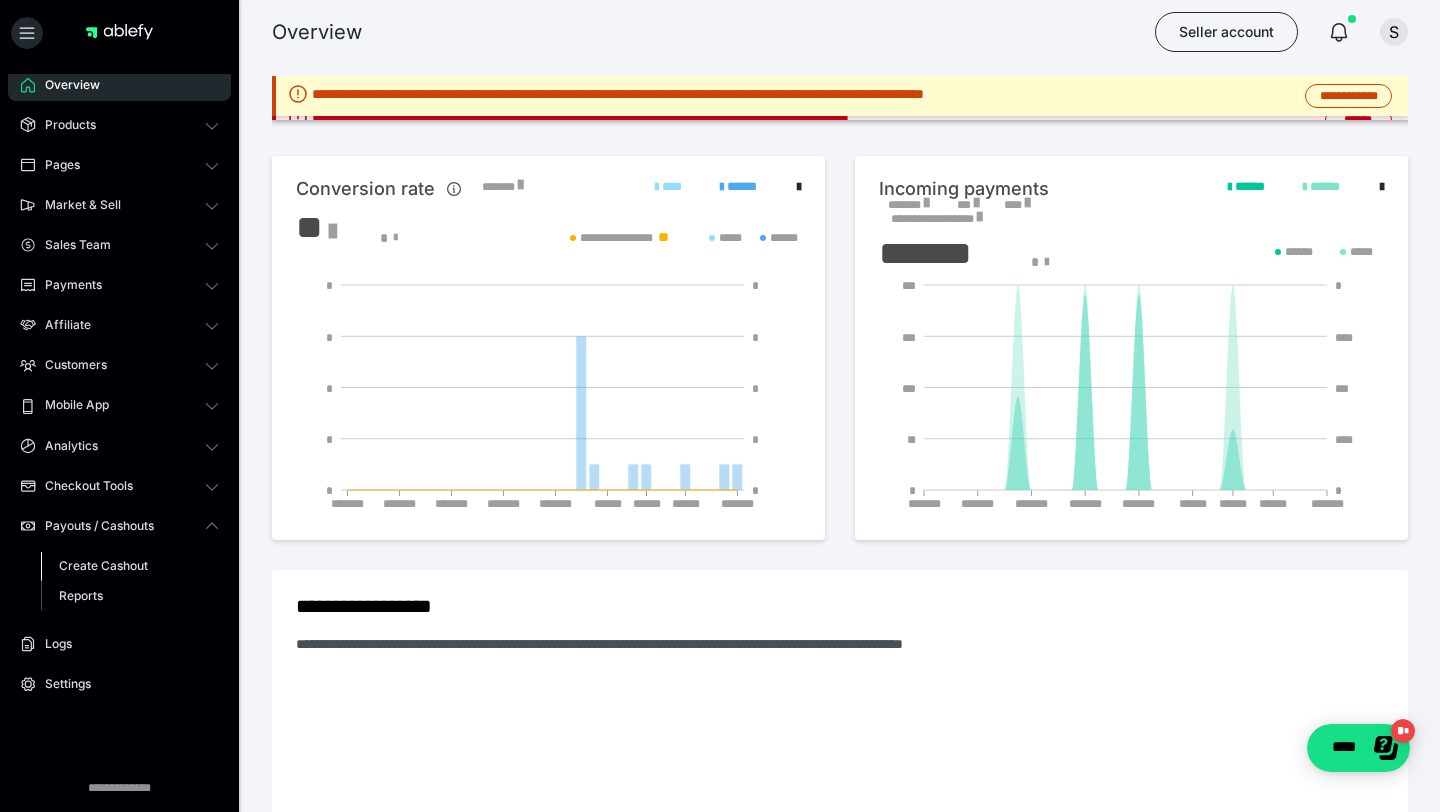 click on "Create Cashout" at bounding box center [103, 565] 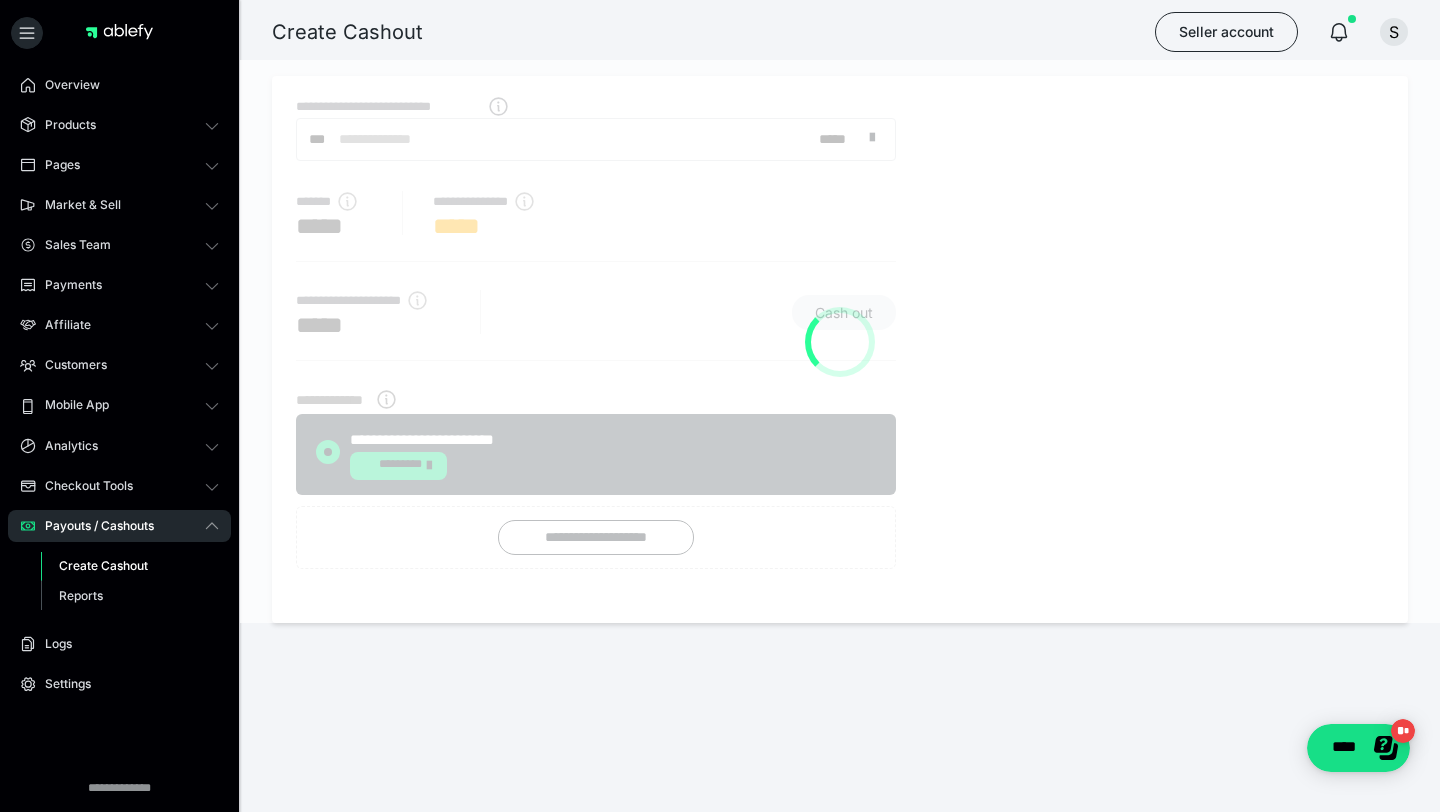 radio on "****" 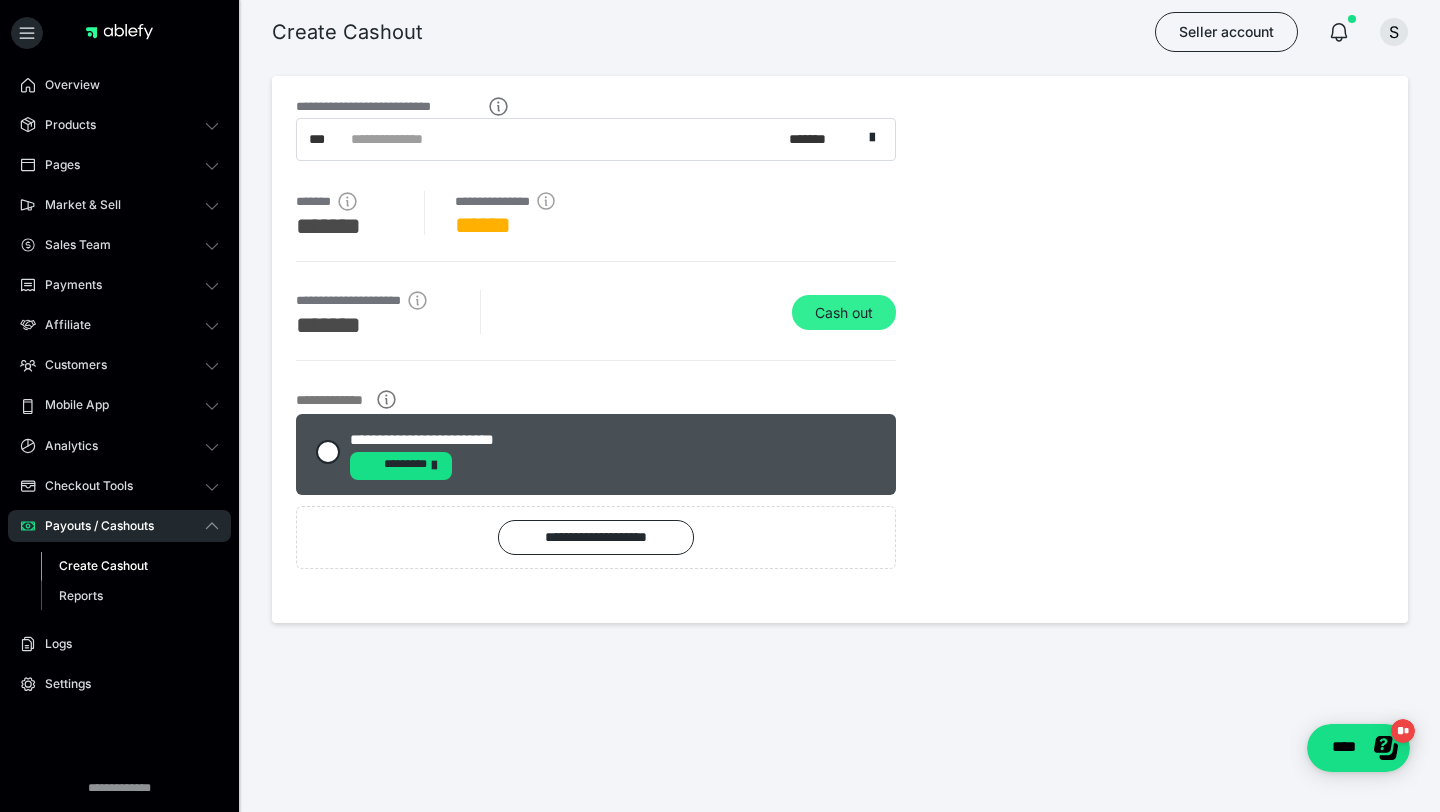 click on "Cash out" at bounding box center (844, 313) 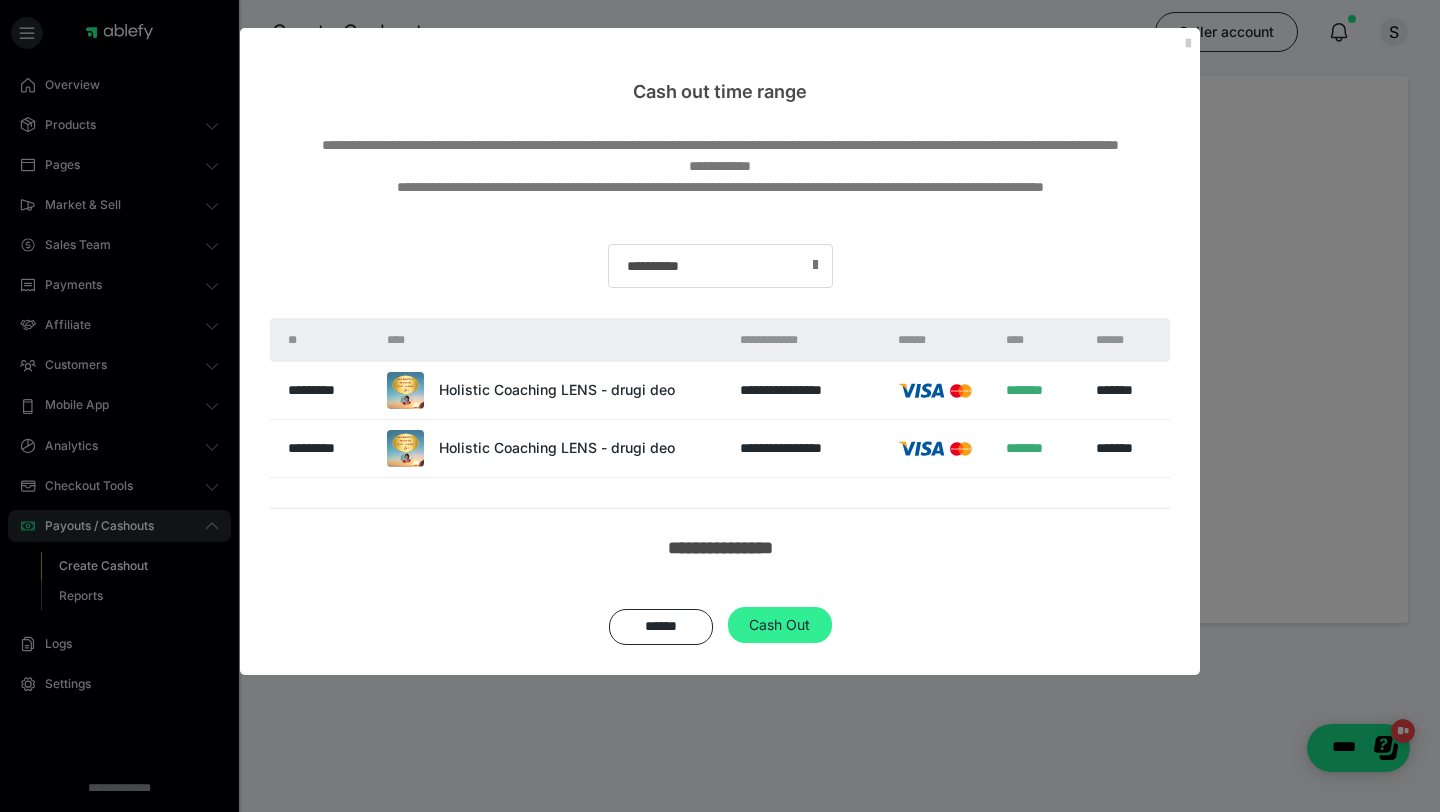 click on "Cash Out" at bounding box center [780, 625] 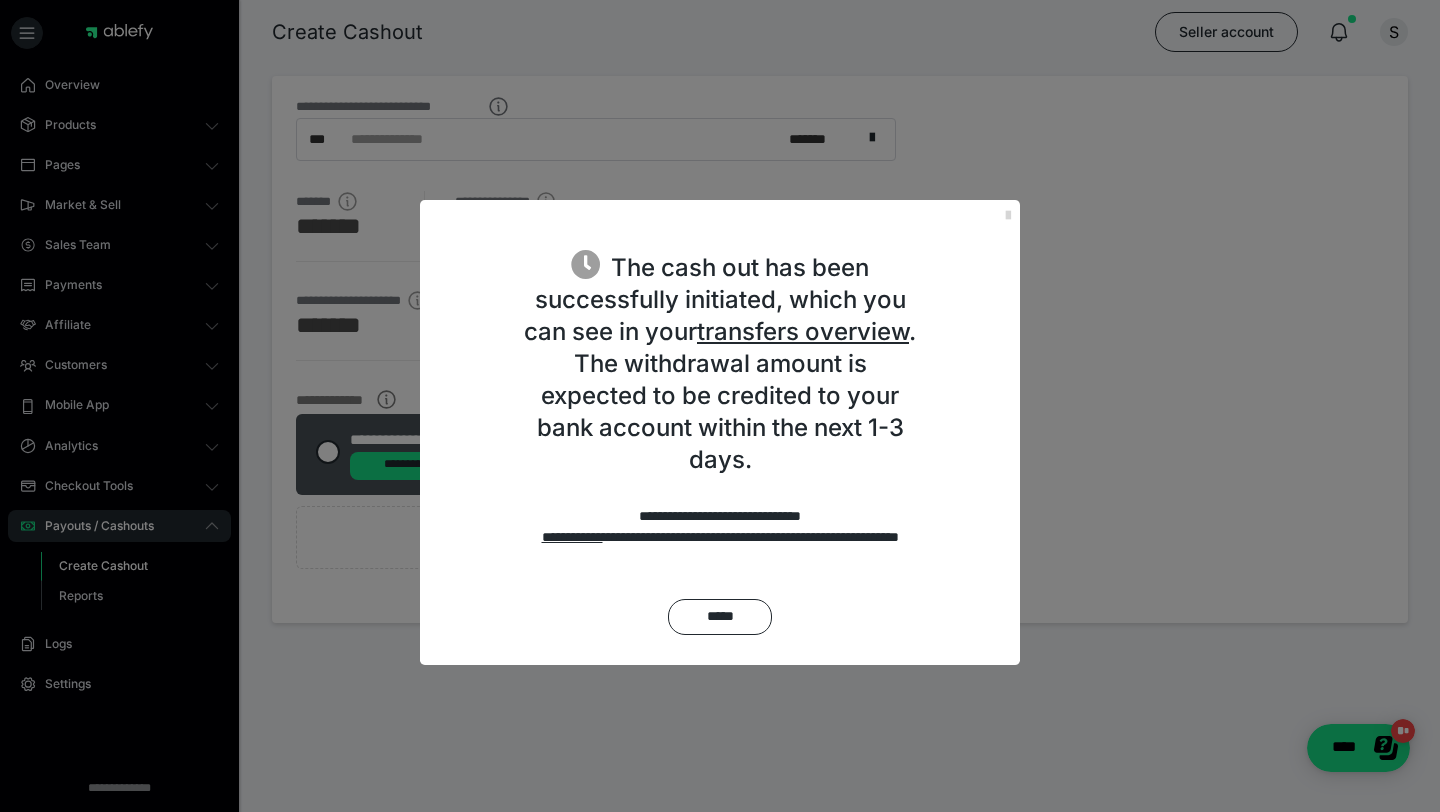 click at bounding box center [1008, 216] 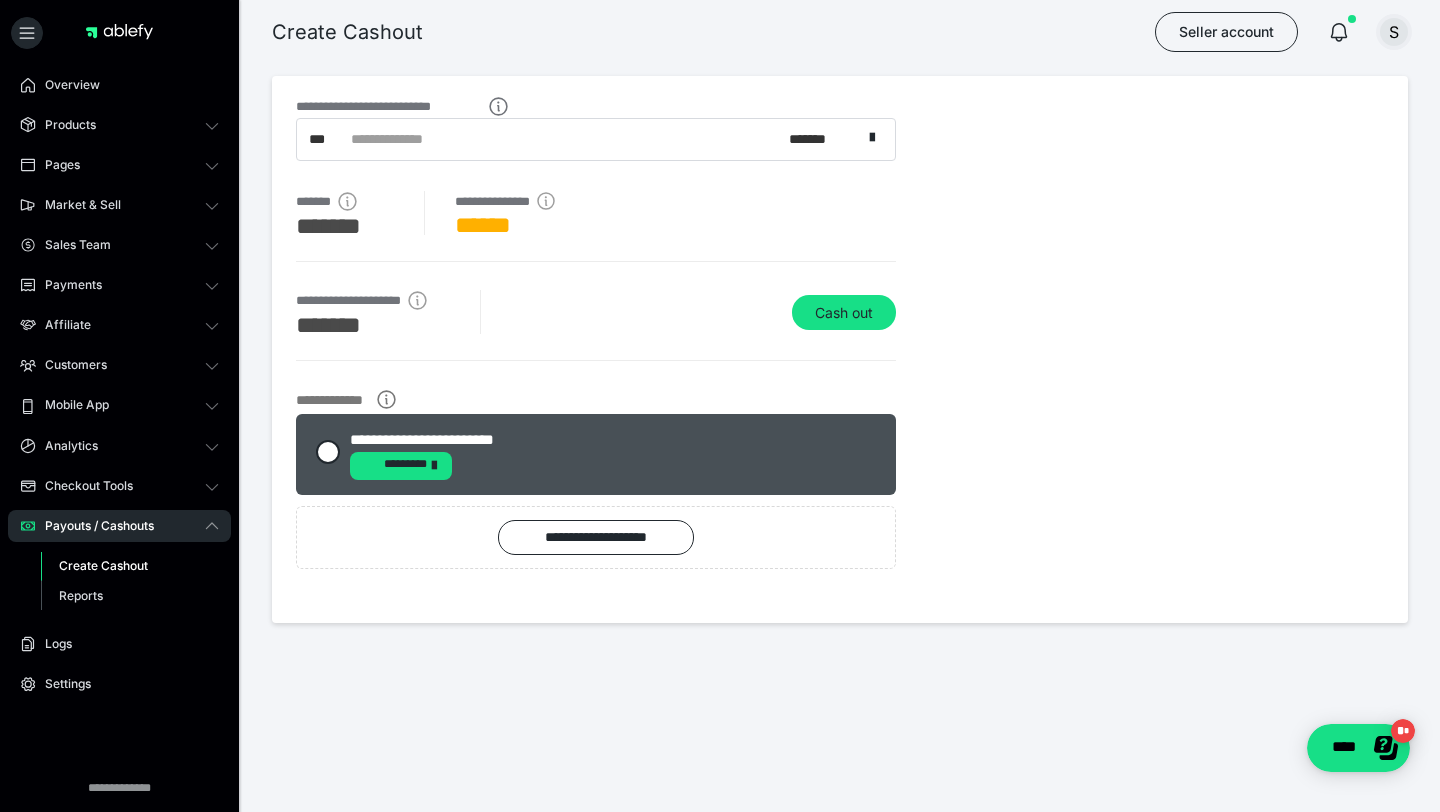 click on "S" at bounding box center (1394, 32) 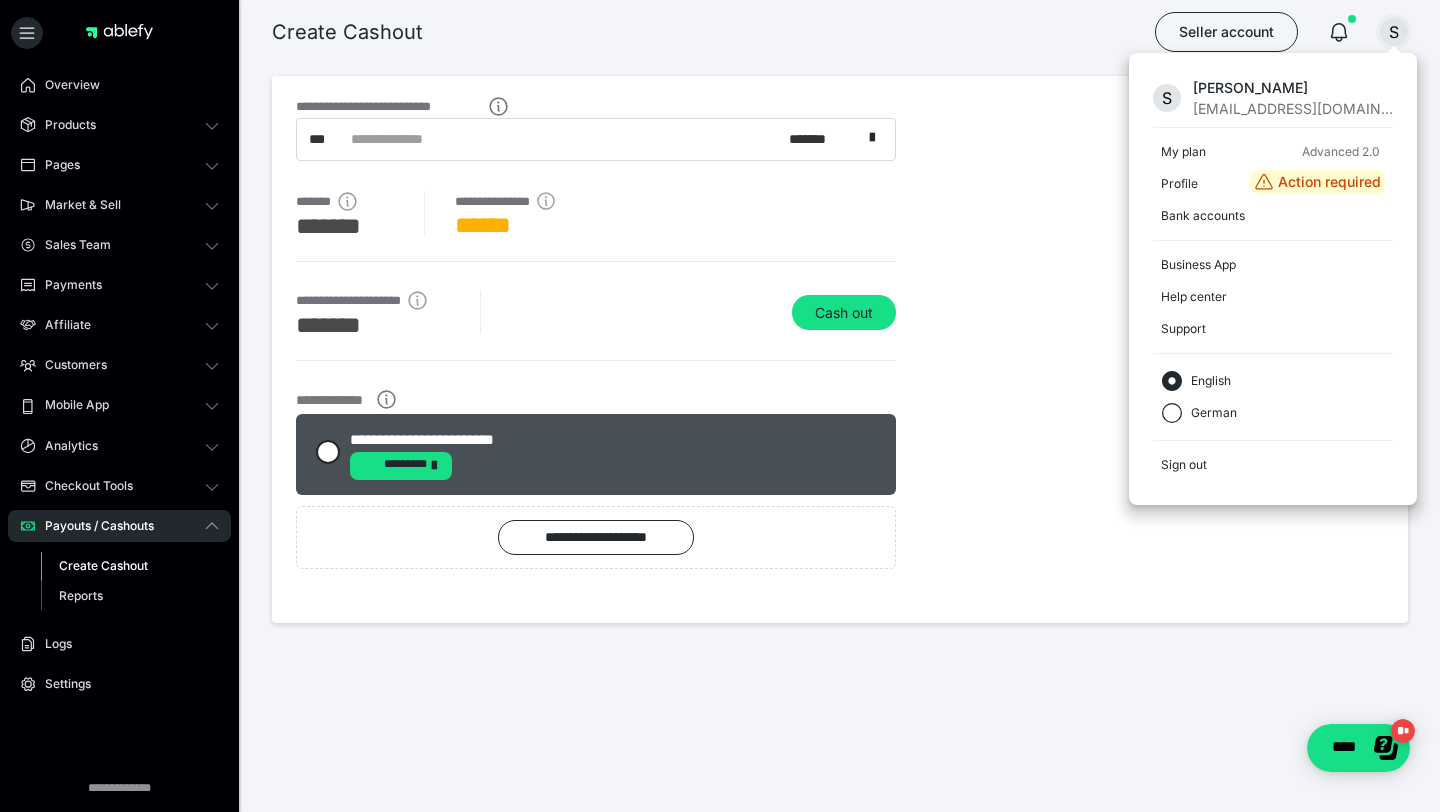 click on "German" at bounding box center (1214, 413) 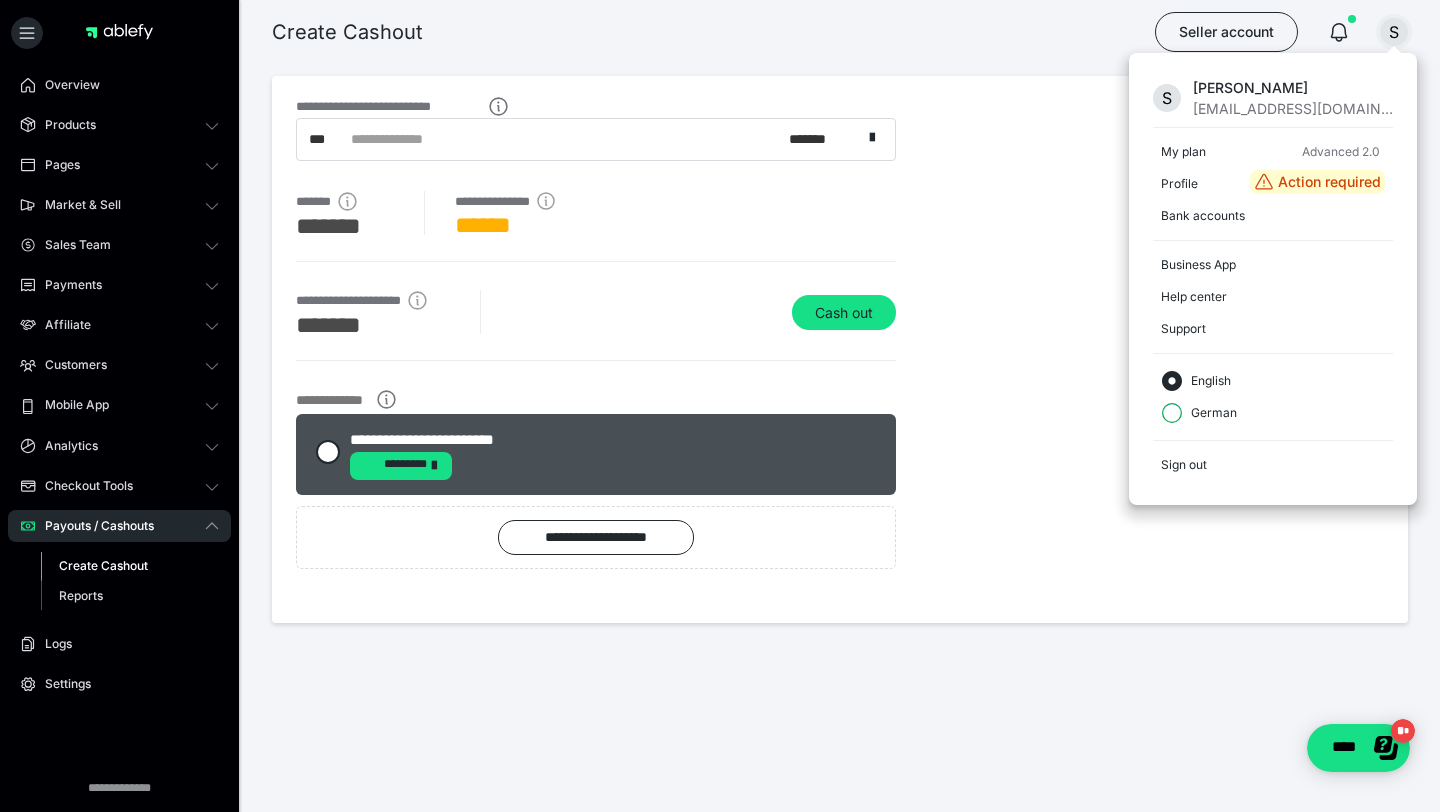 click on "German" at bounding box center (1161, 413) 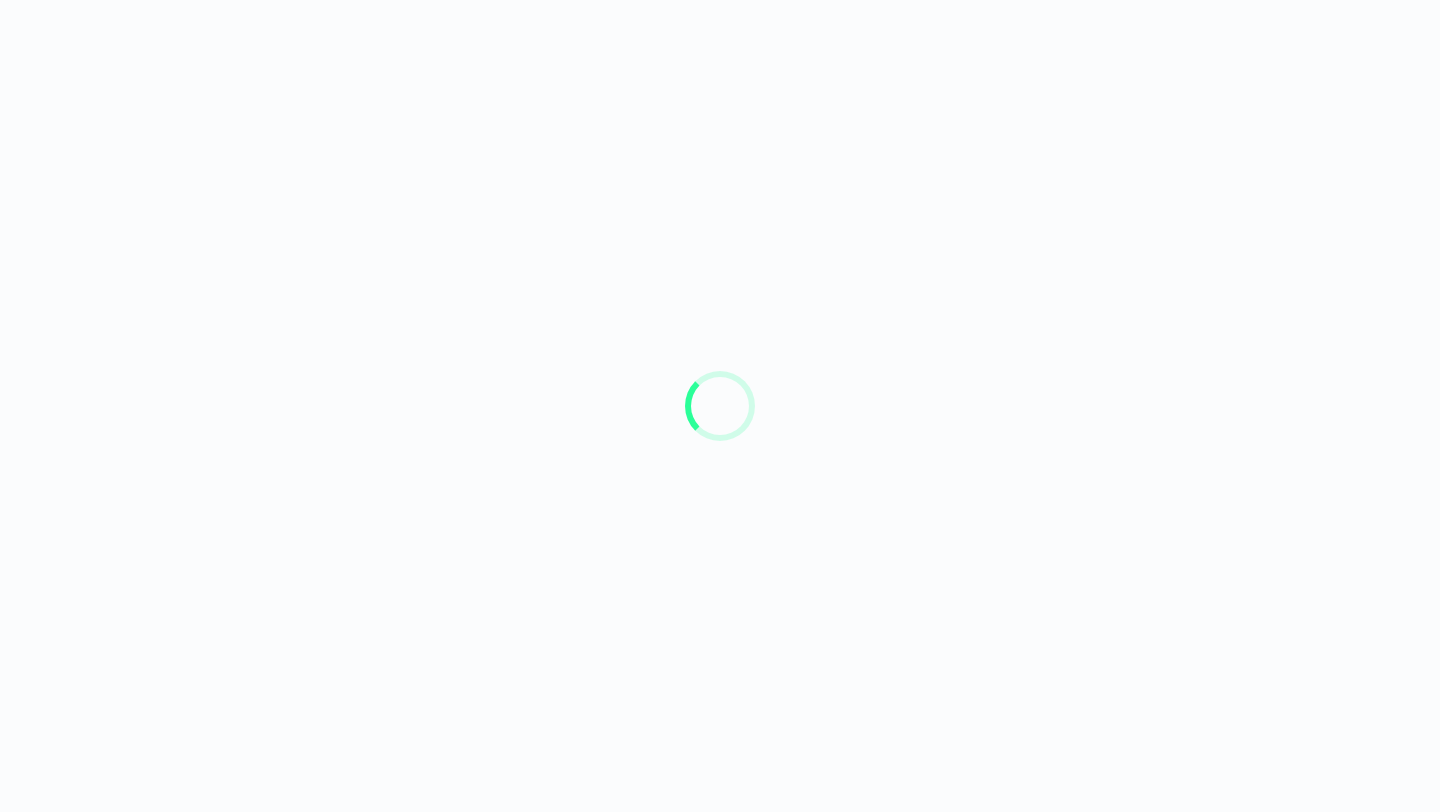 scroll, scrollTop: 0, scrollLeft: 0, axis: both 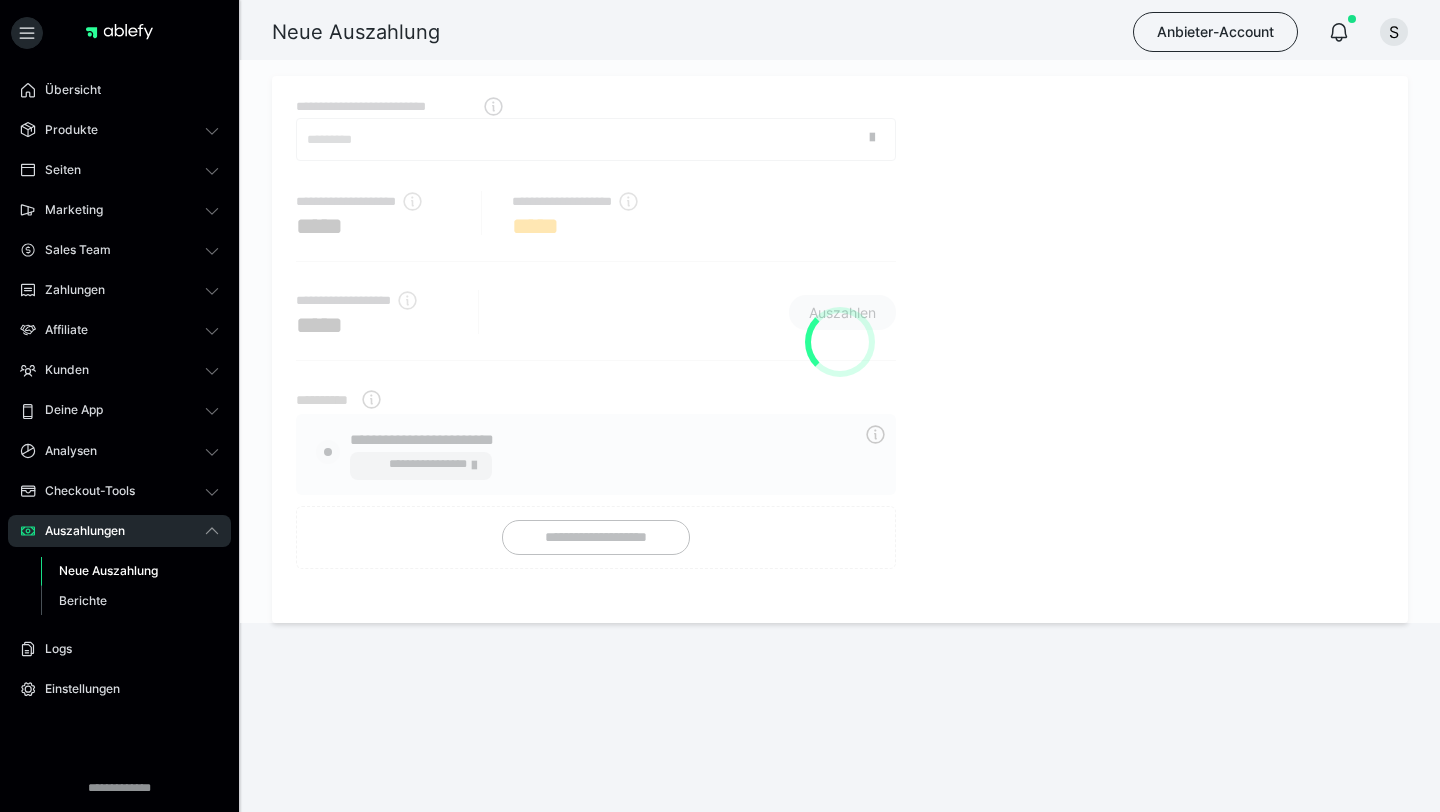 radio on "****" 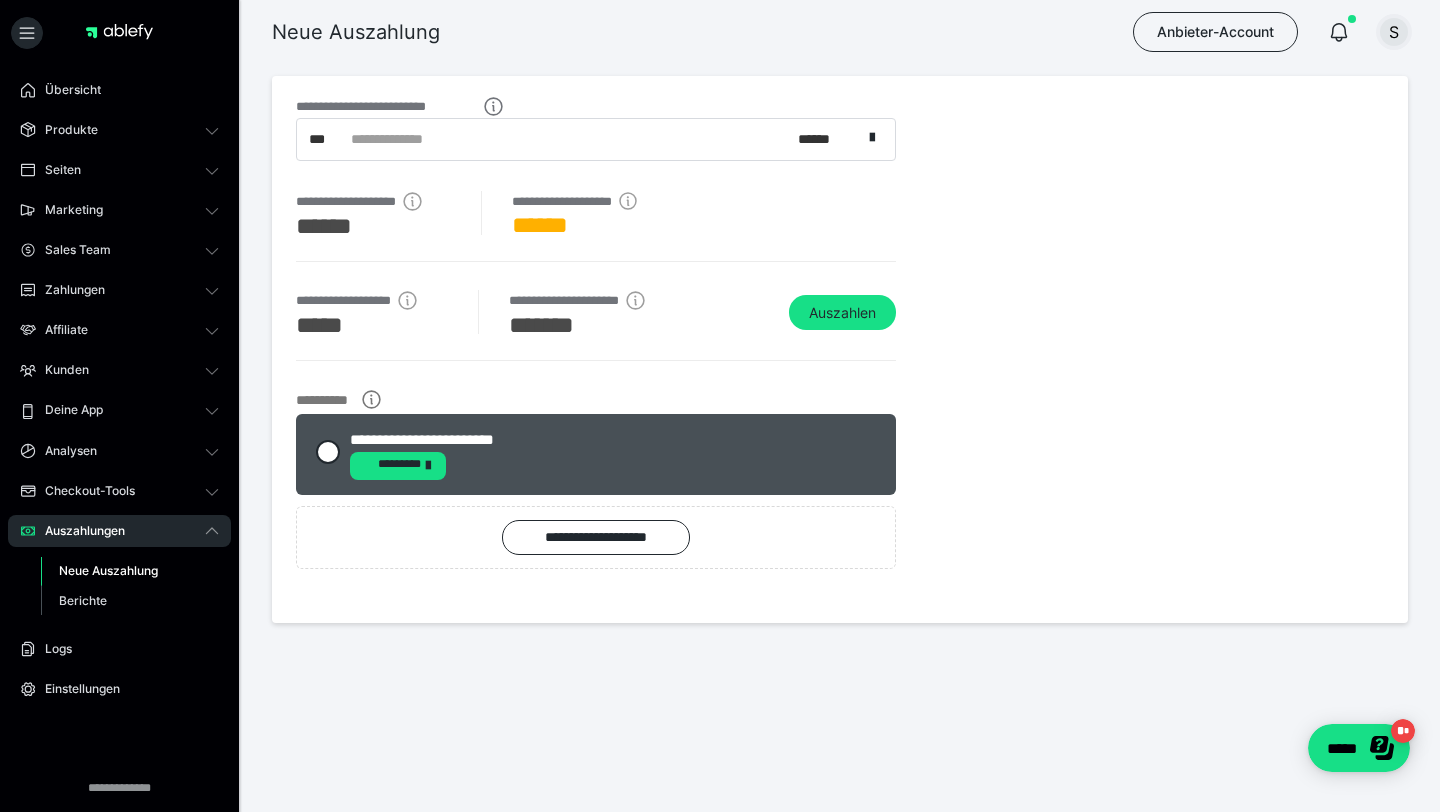 scroll, scrollTop: 0, scrollLeft: 0, axis: both 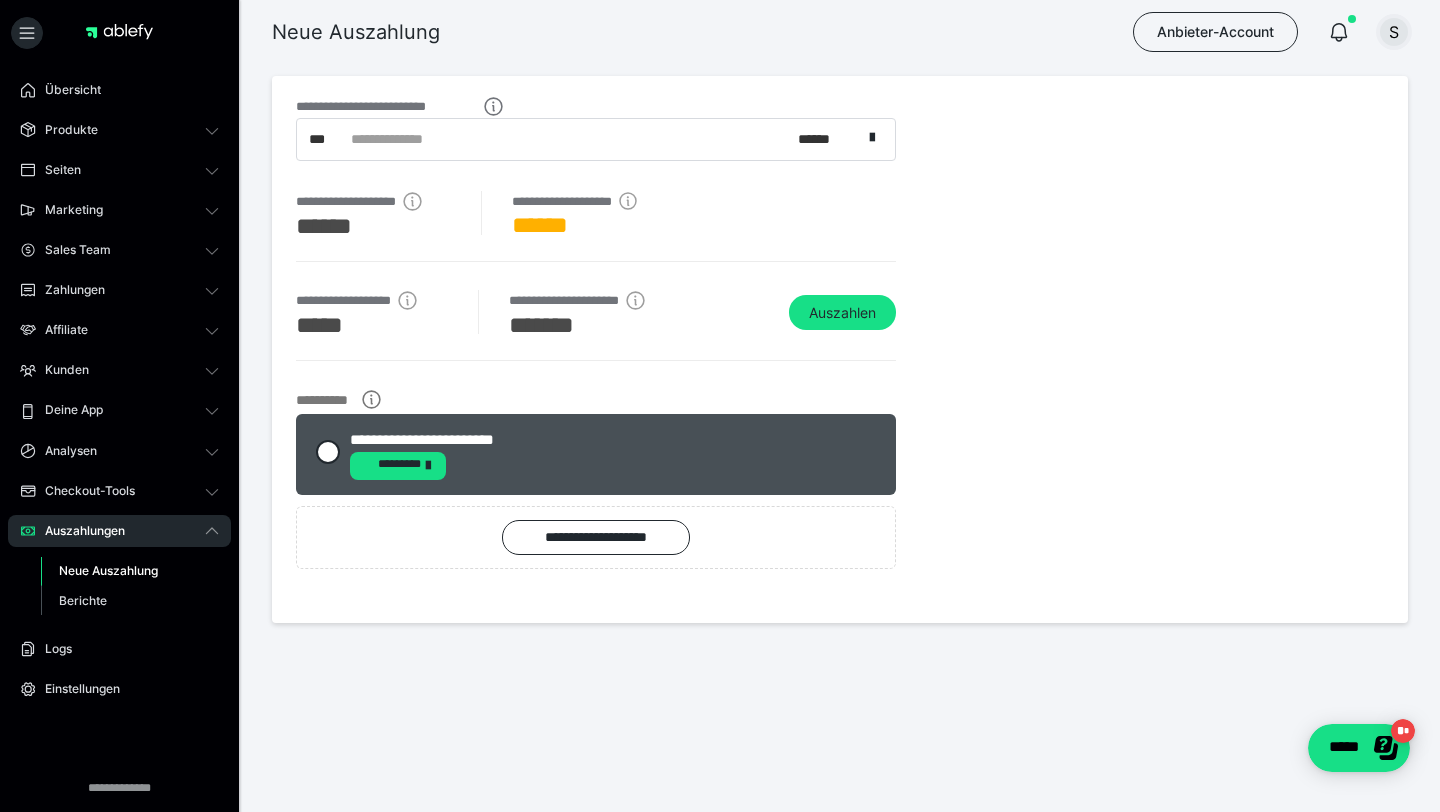 click on "S" at bounding box center [1394, 32] 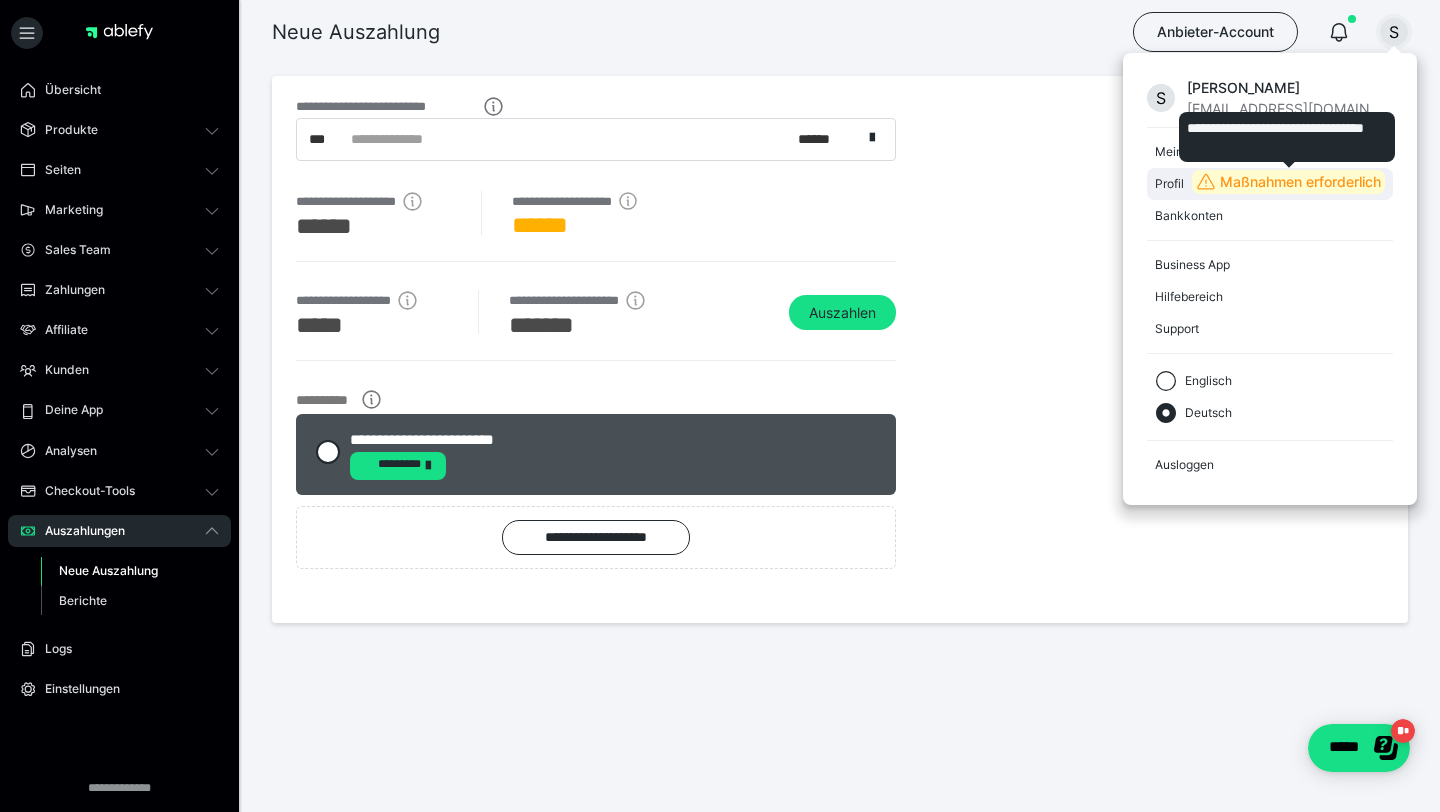 click on "Maßnahmen erforderlich" at bounding box center [1300, 182] 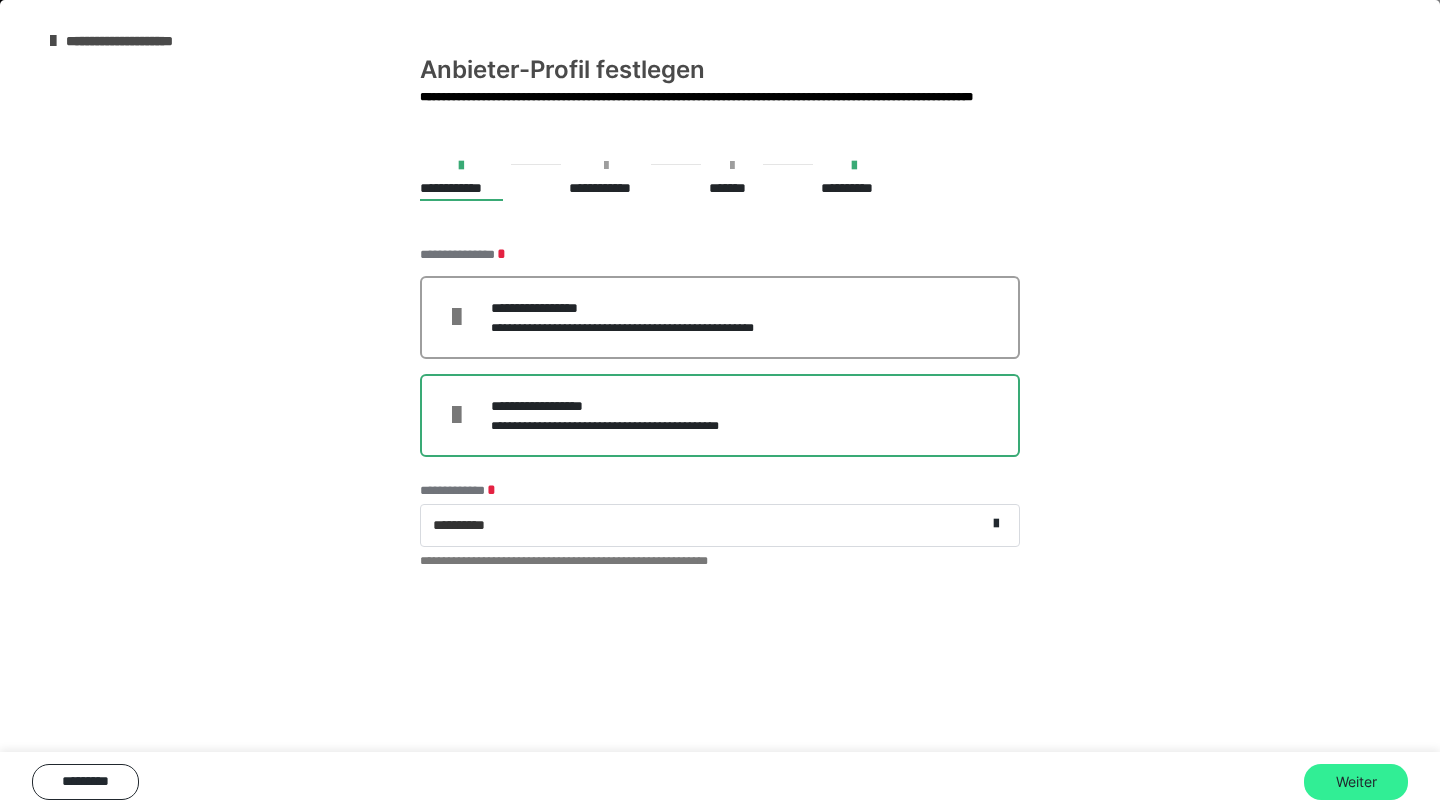 click on "Weiter" at bounding box center (1356, 782) 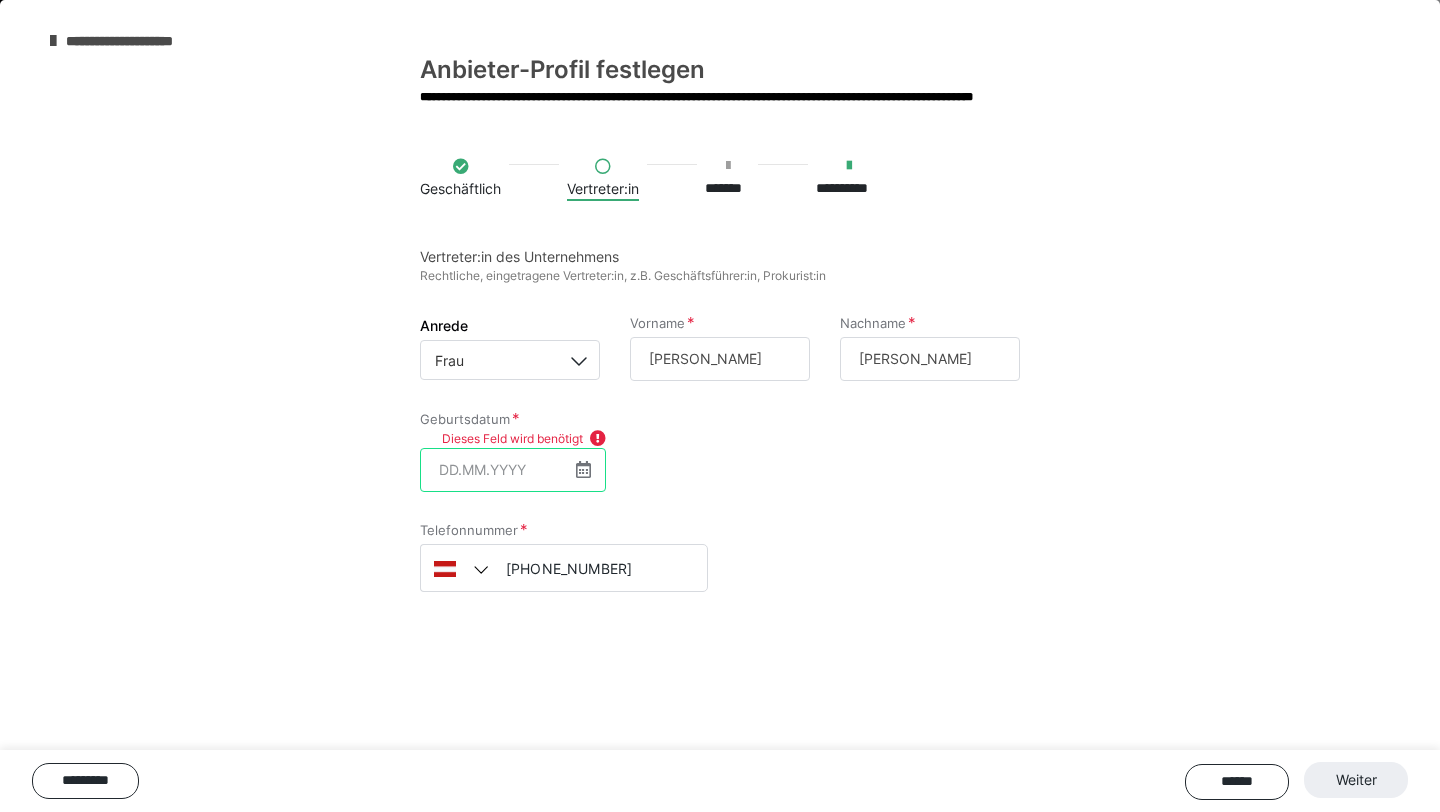click at bounding box center (513, 470) 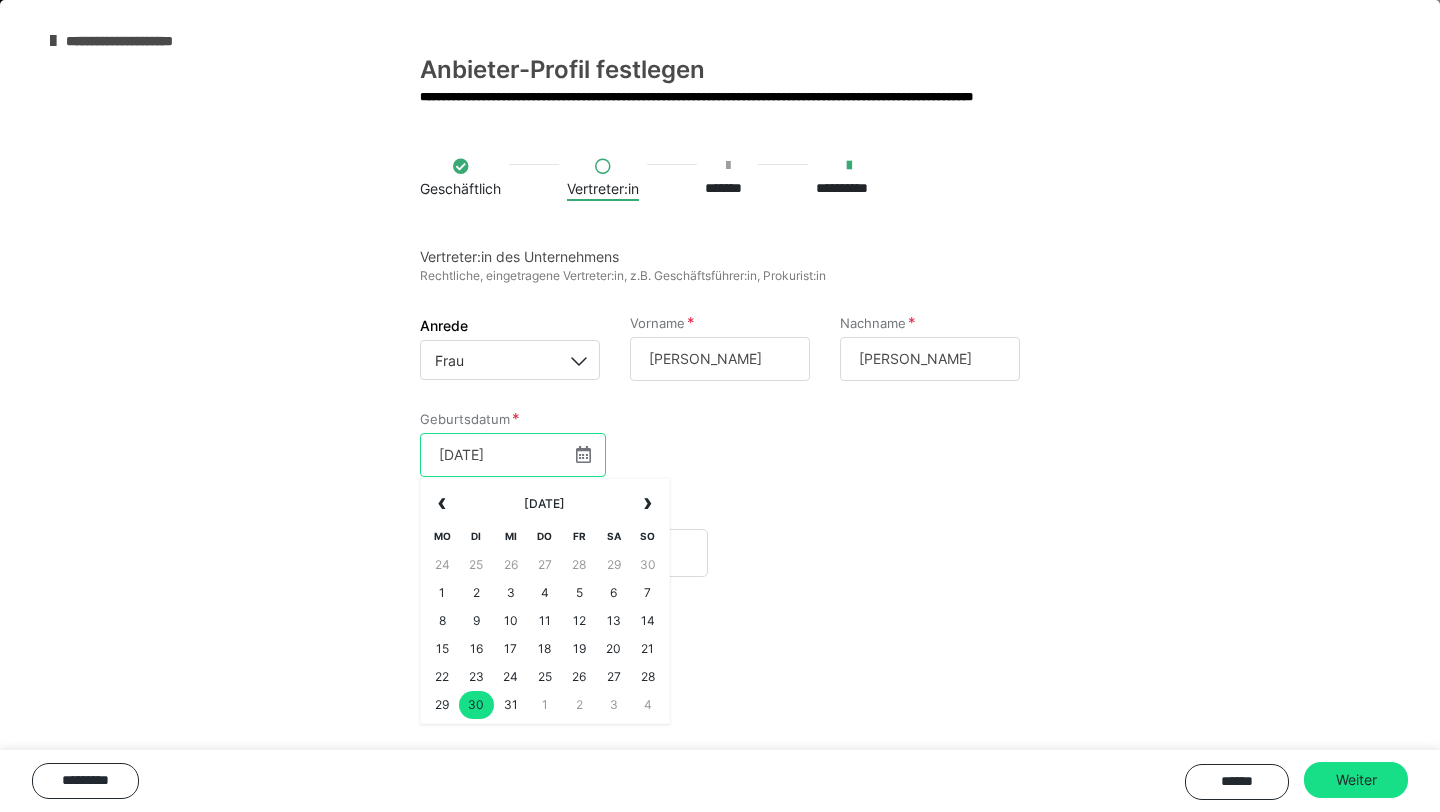 type on "30.07.1963" 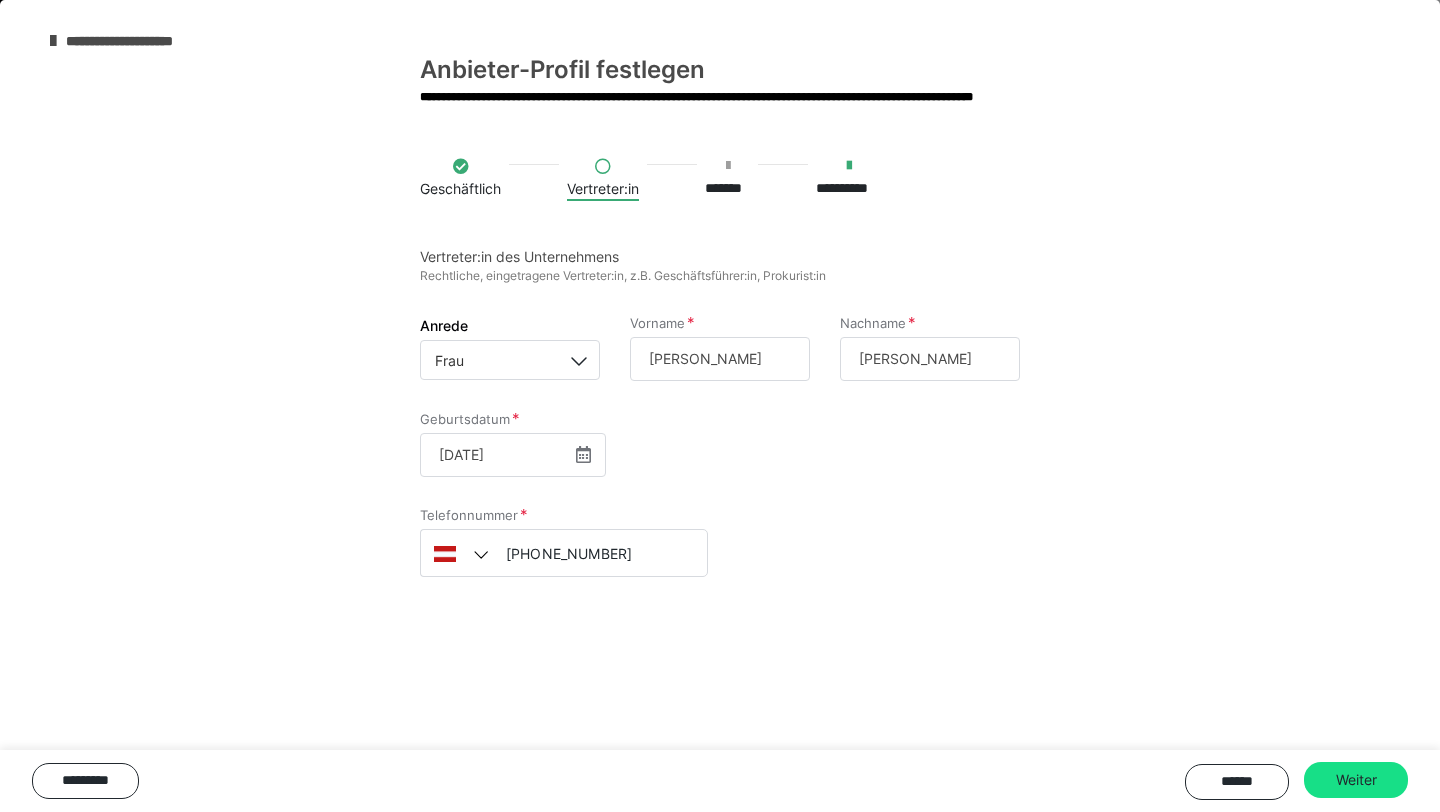 click on "Telefonnummer +43 699 199 040 26" at bounding box center (720, 557) 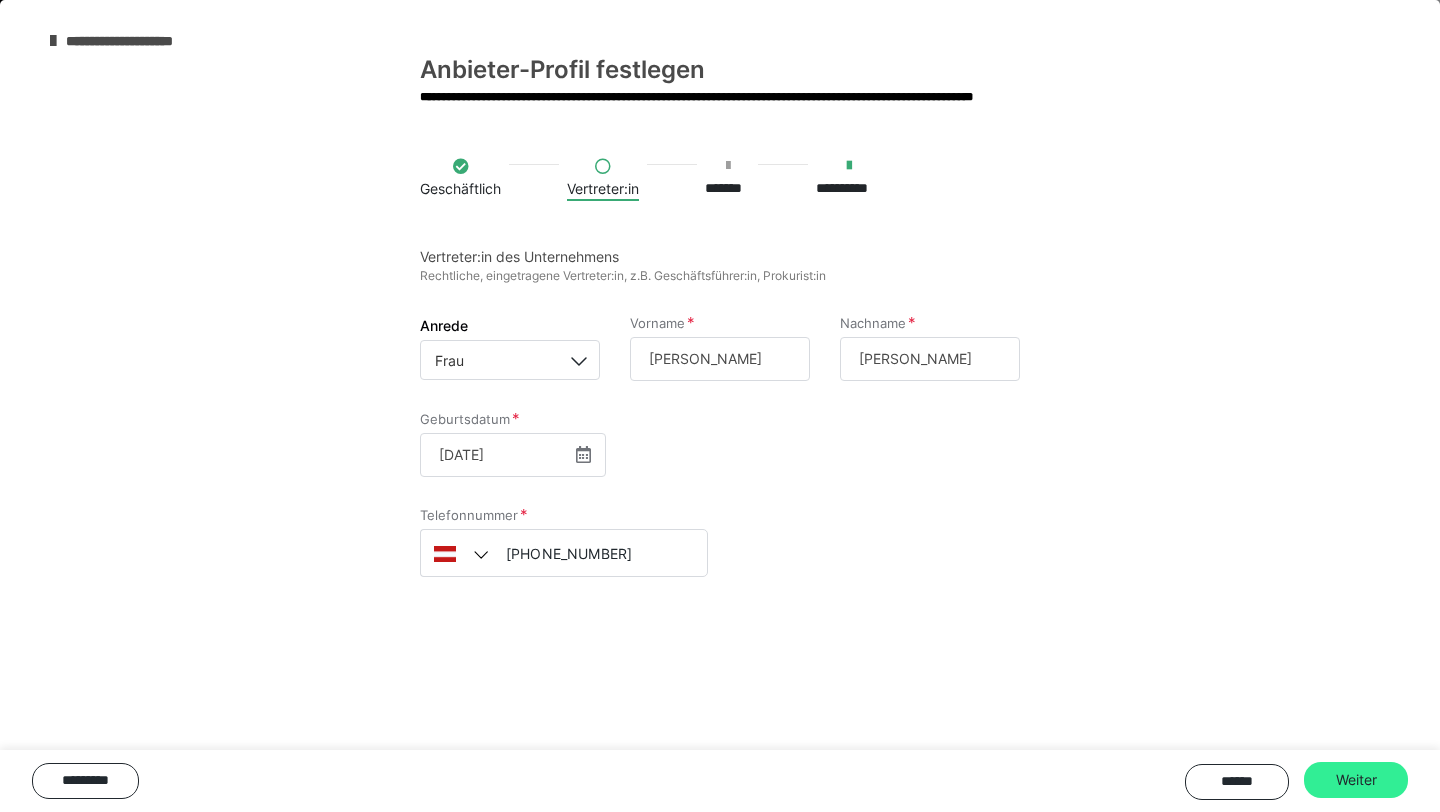 click on "Weiter" at bounding box center (1356, 780) 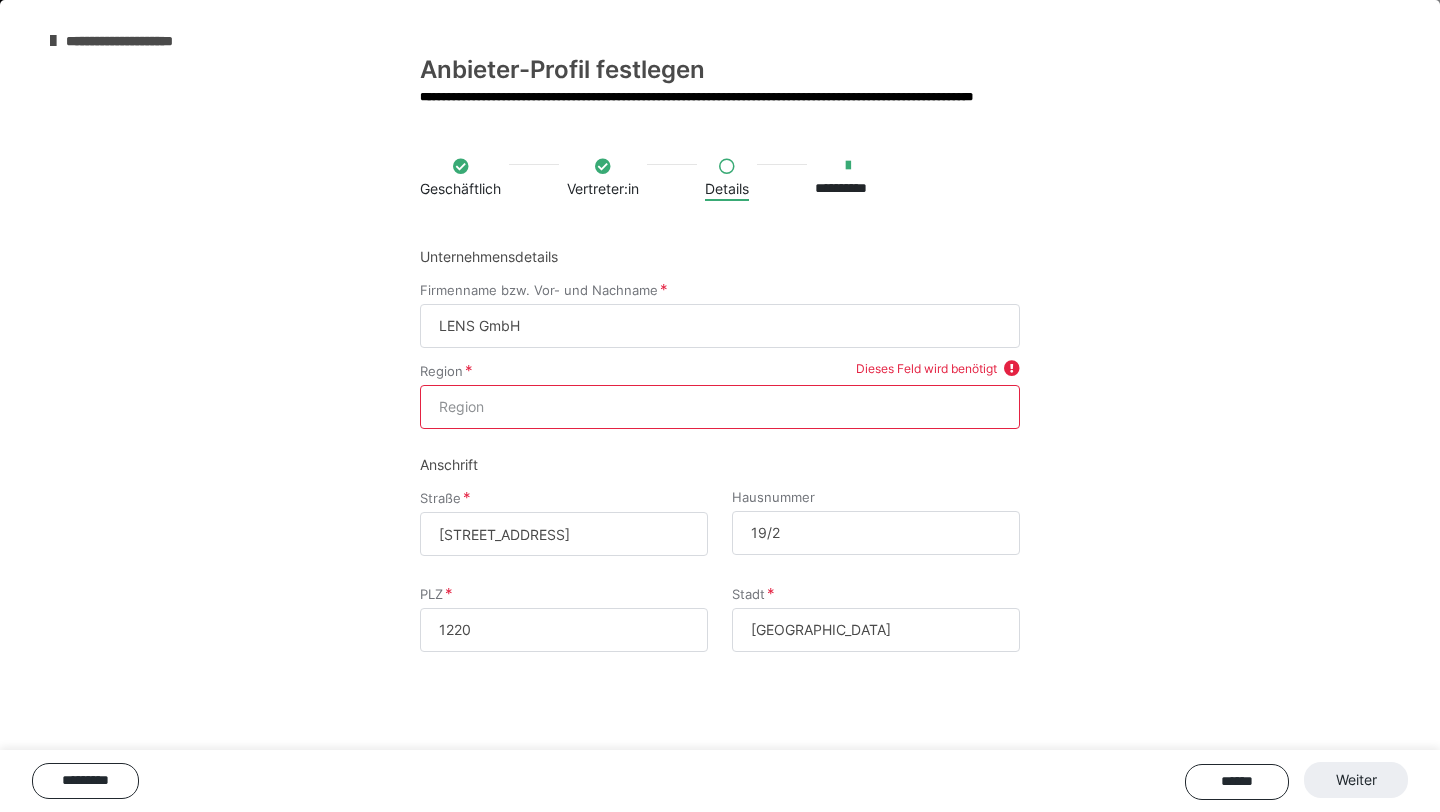click on "Region" at bounding box center (720, 407) 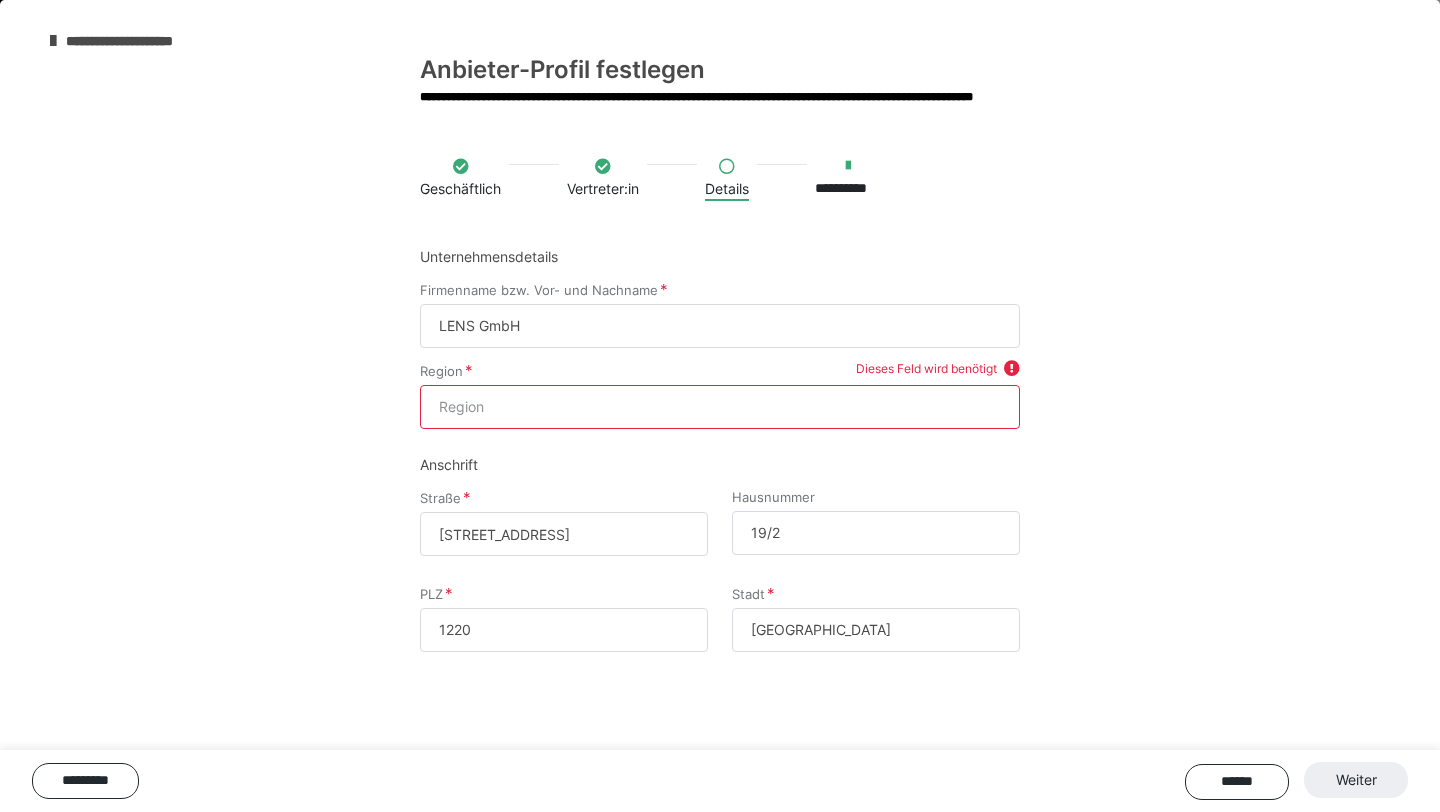 type on "[GEOGRAPHIC_DATA]" 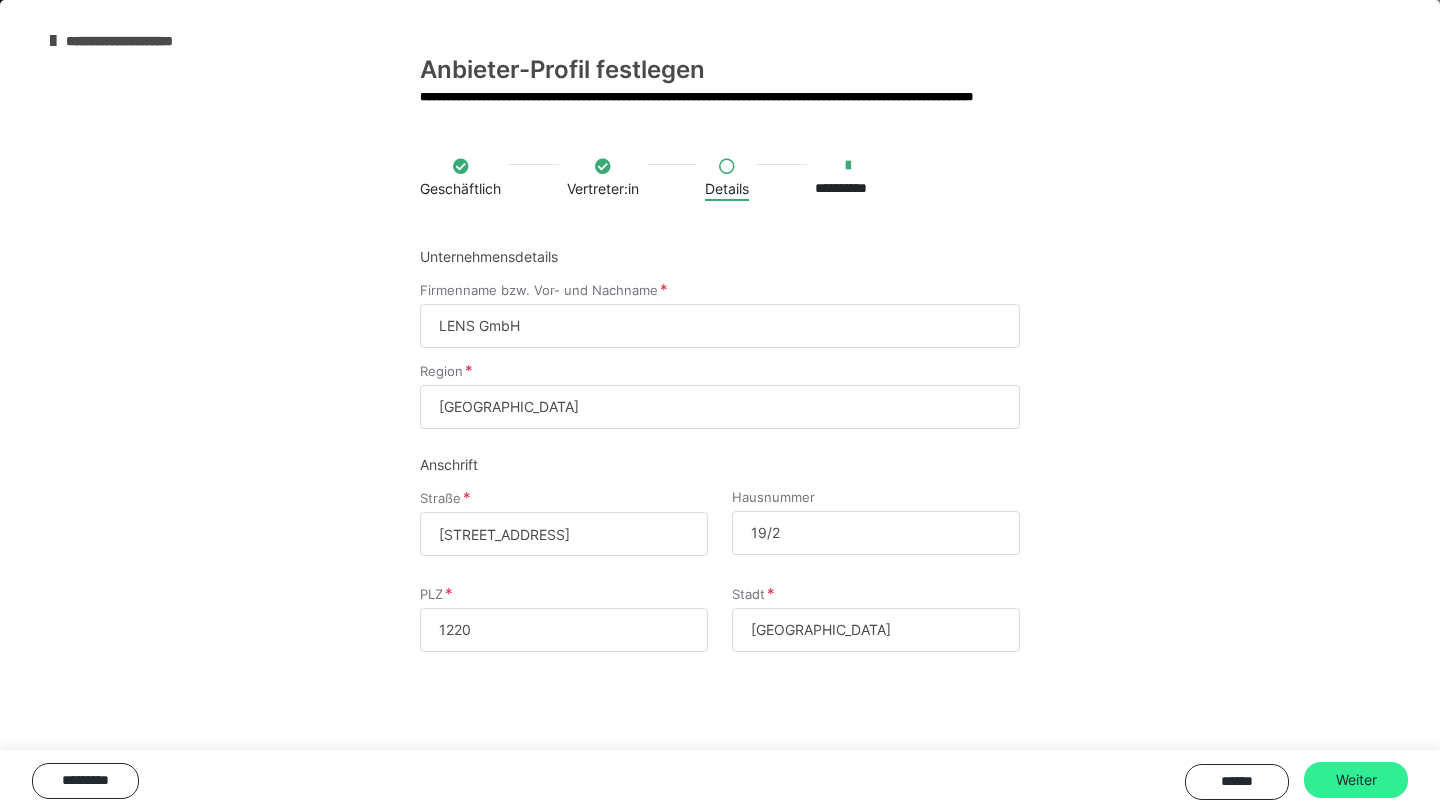 click on "Weiter" at bounding box center (1356, 780) 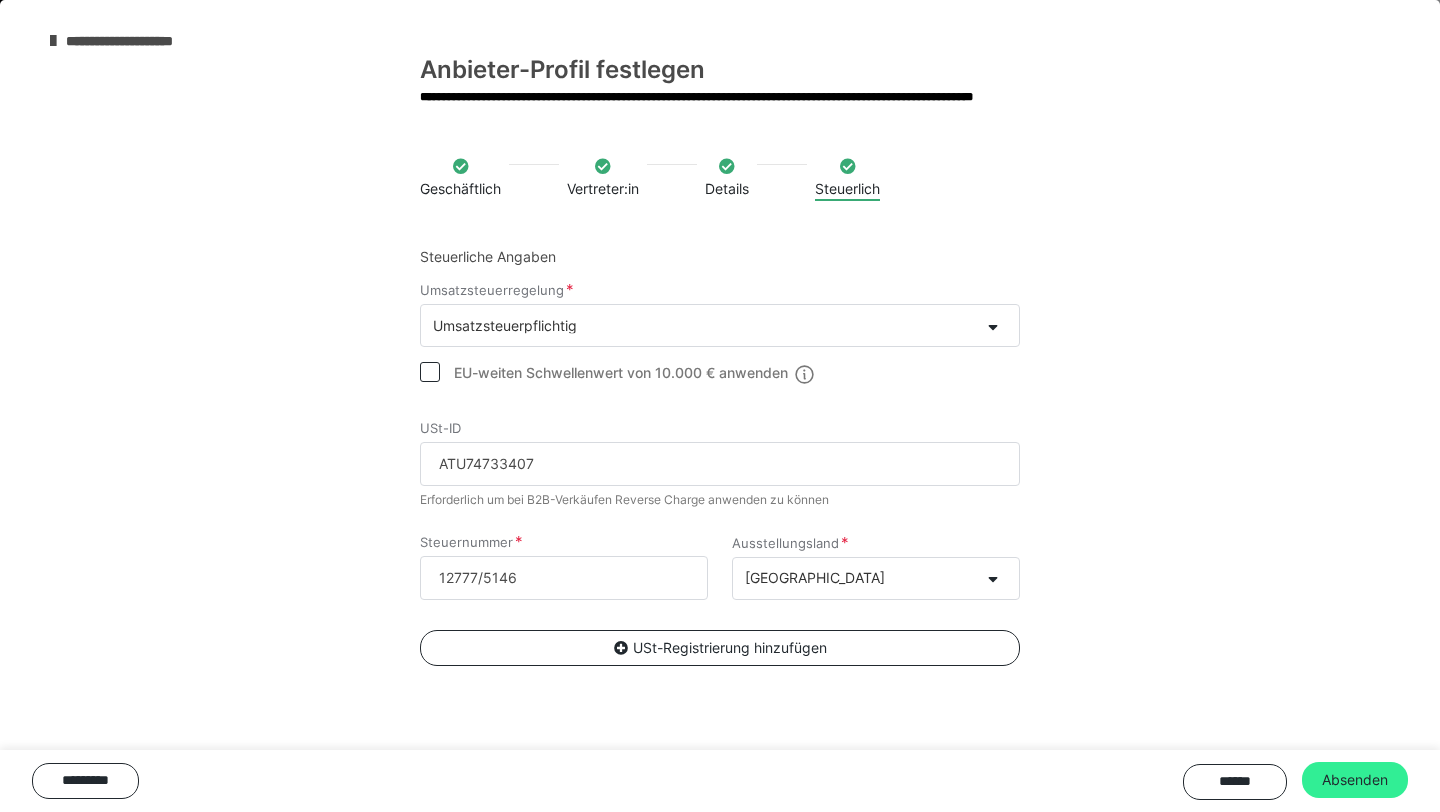 click on "Absenden" at bounding box center (1355, 780) 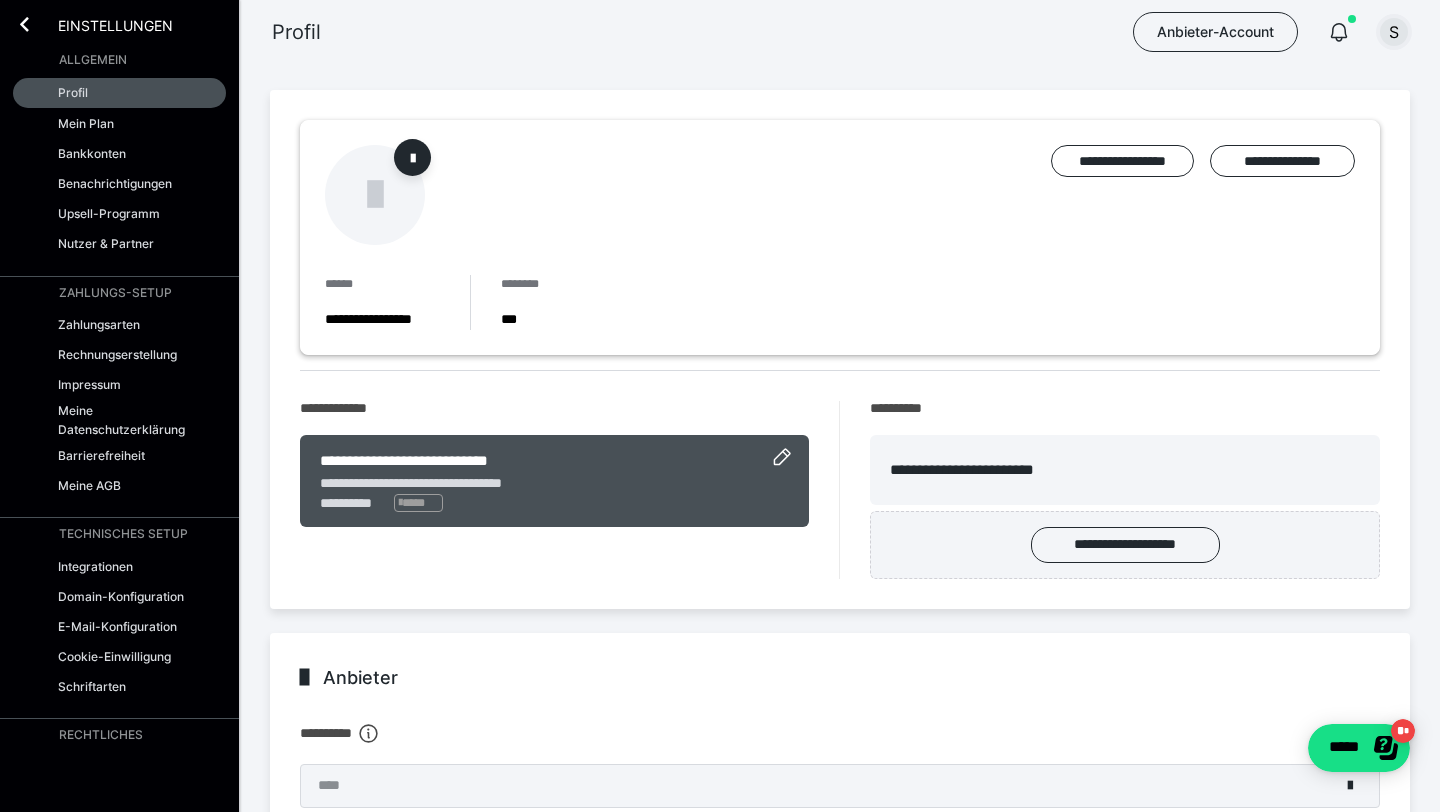 click on "S" at bounding box center (1394, 32) 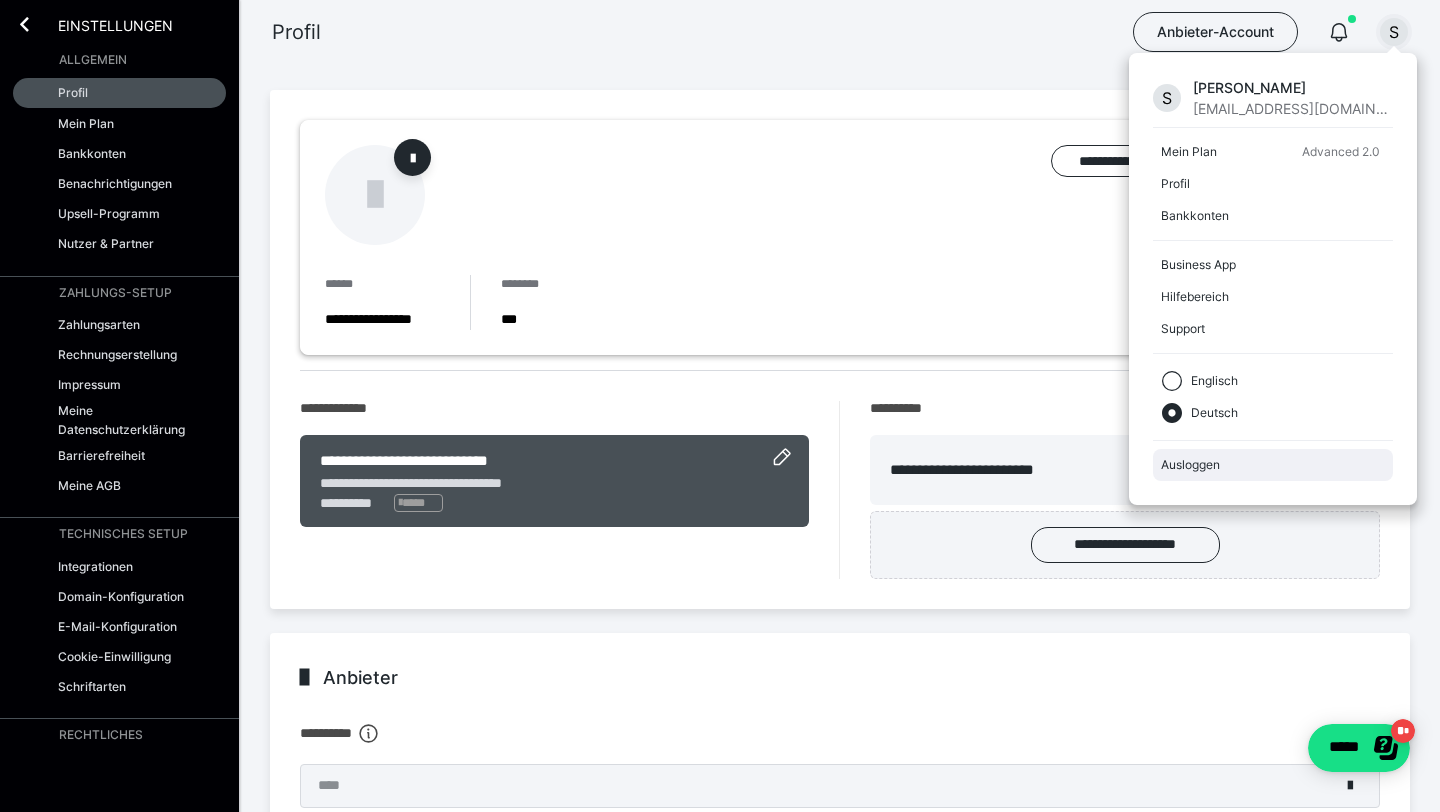 click on "Ausloggen" at bounding box center [1273, 465] 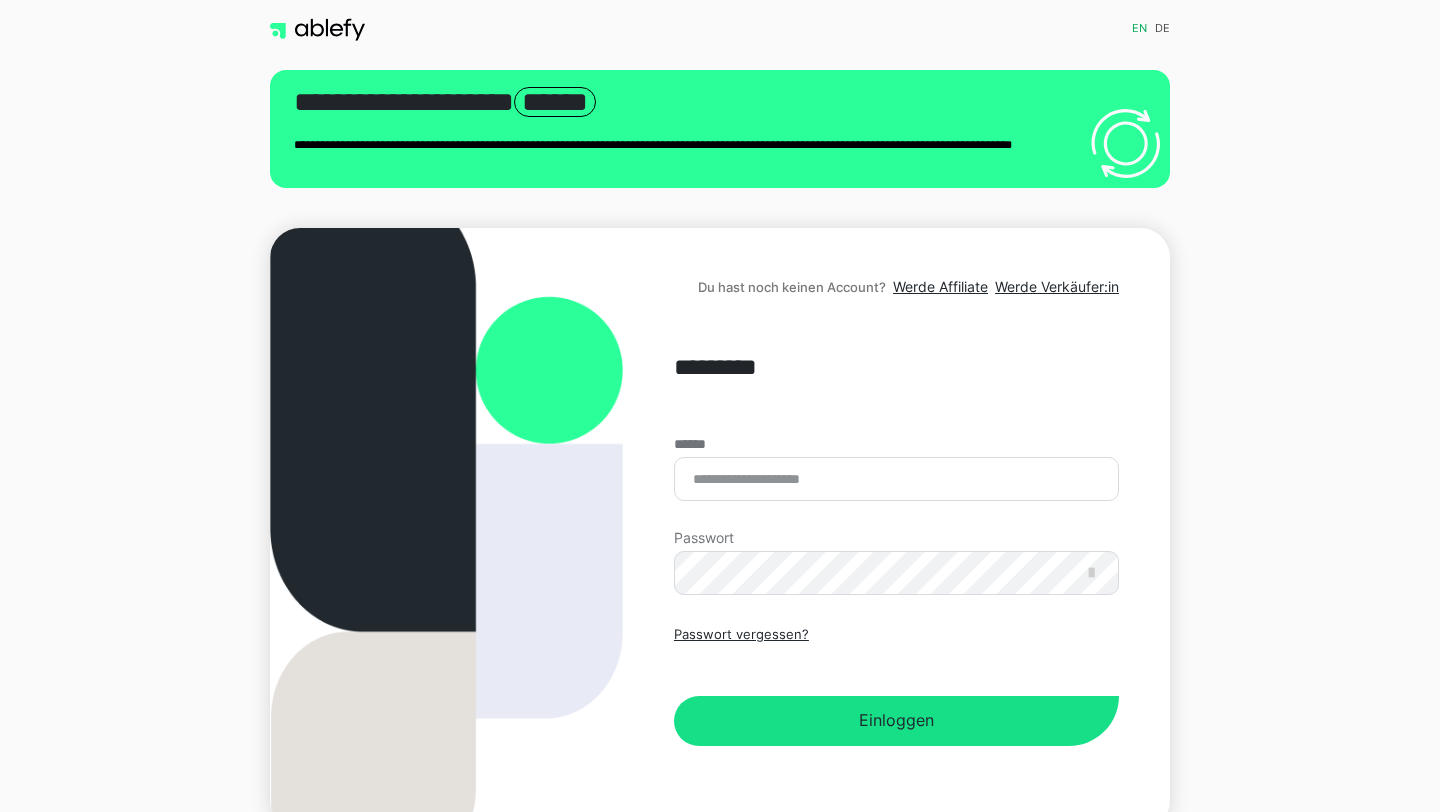 scroll, scrollTop: 0, scrollLeft: 0, axis: both 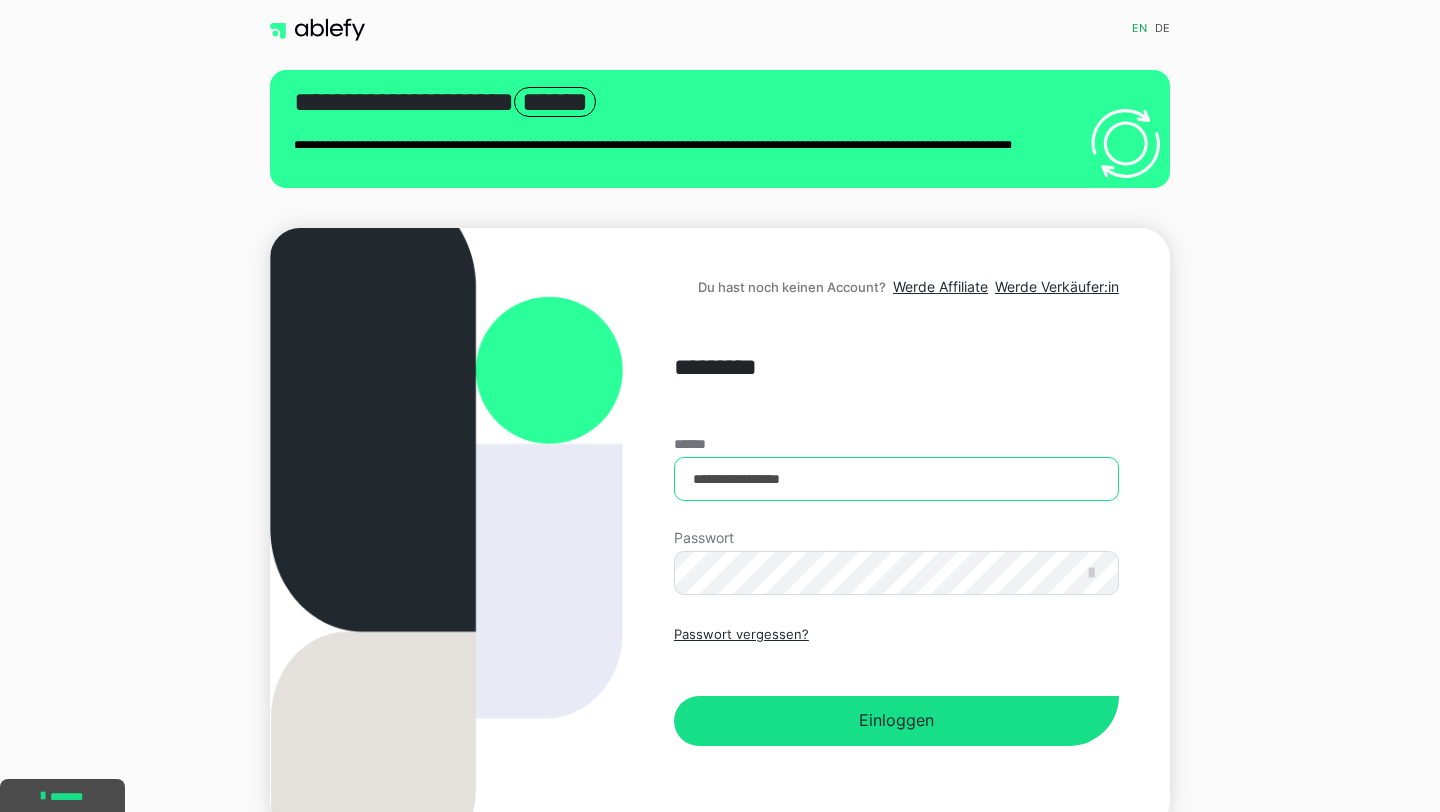 click on "**********" at bounding box center (896, 479) 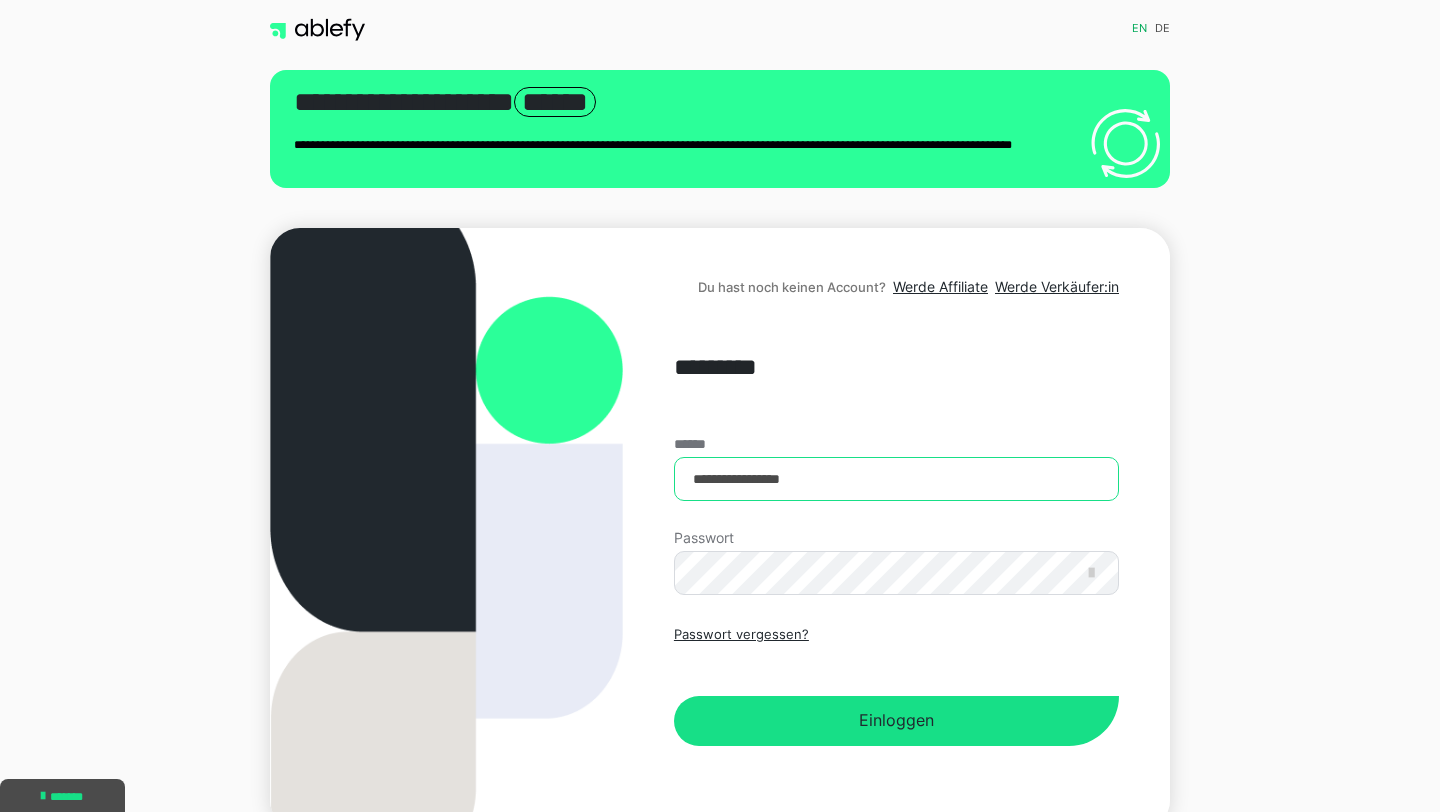 drag, startPoint x: 729, startPoint y: 480, endPoint x: 682, endPoint y: 480, distance: 47 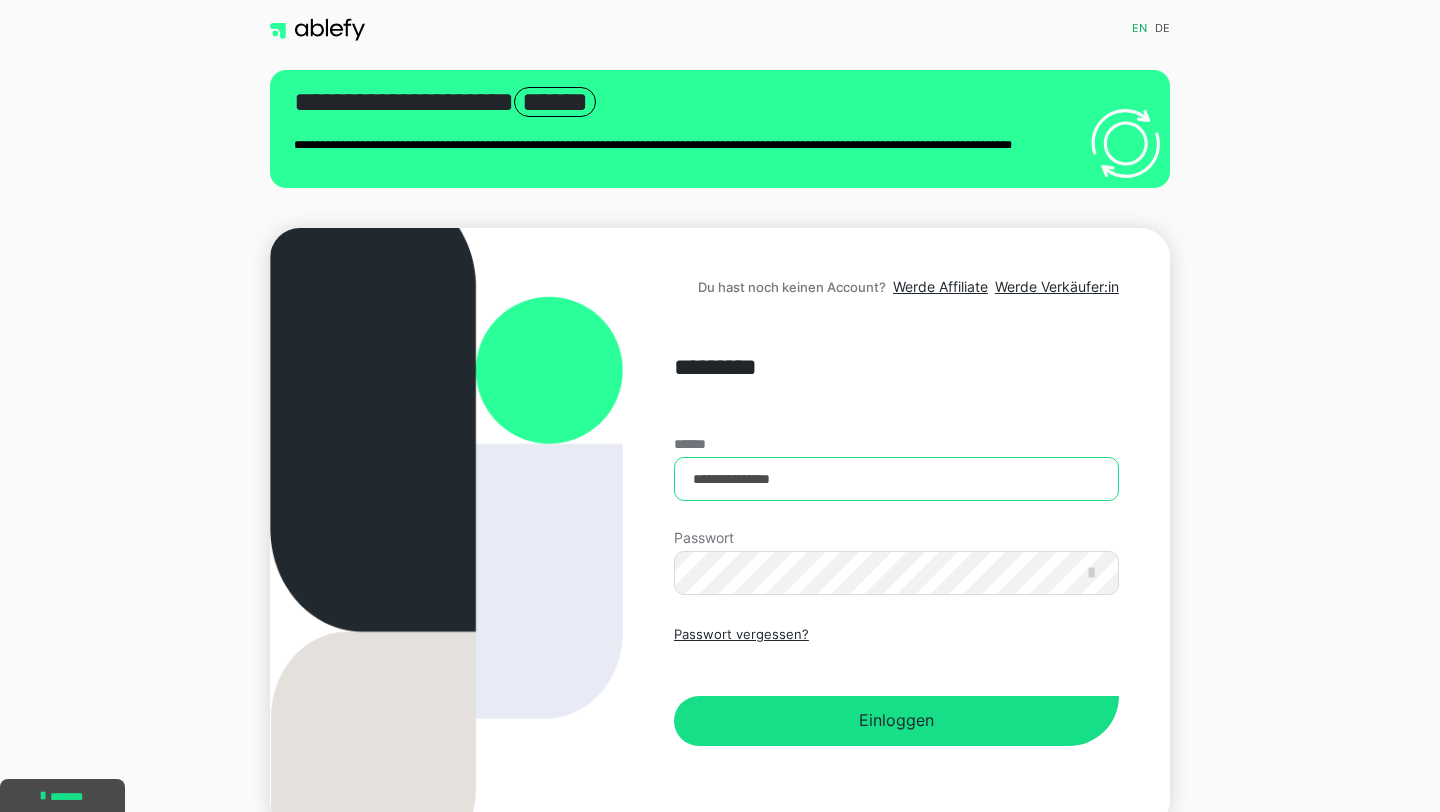 type on "**********" 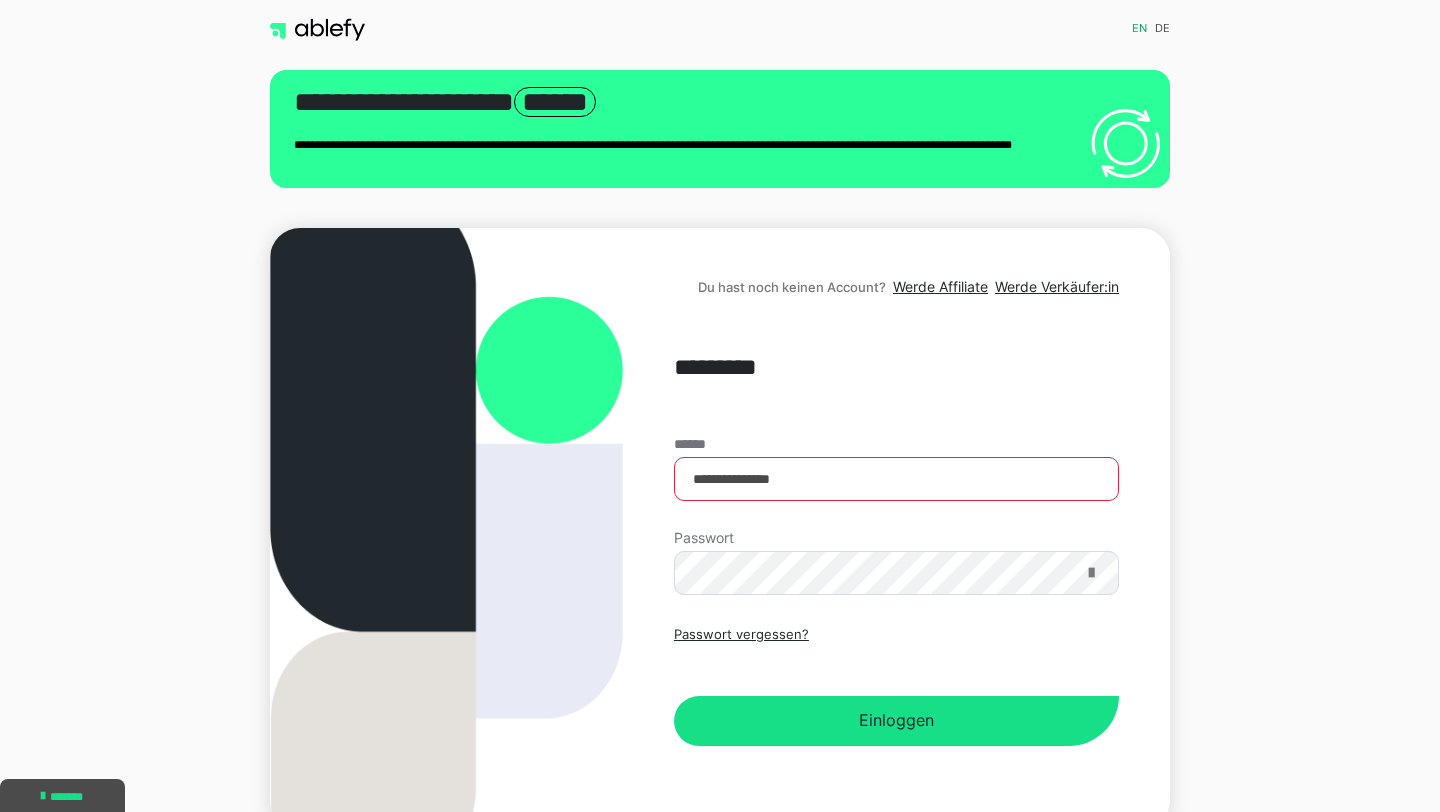 click at bounding box center [1091, 573] 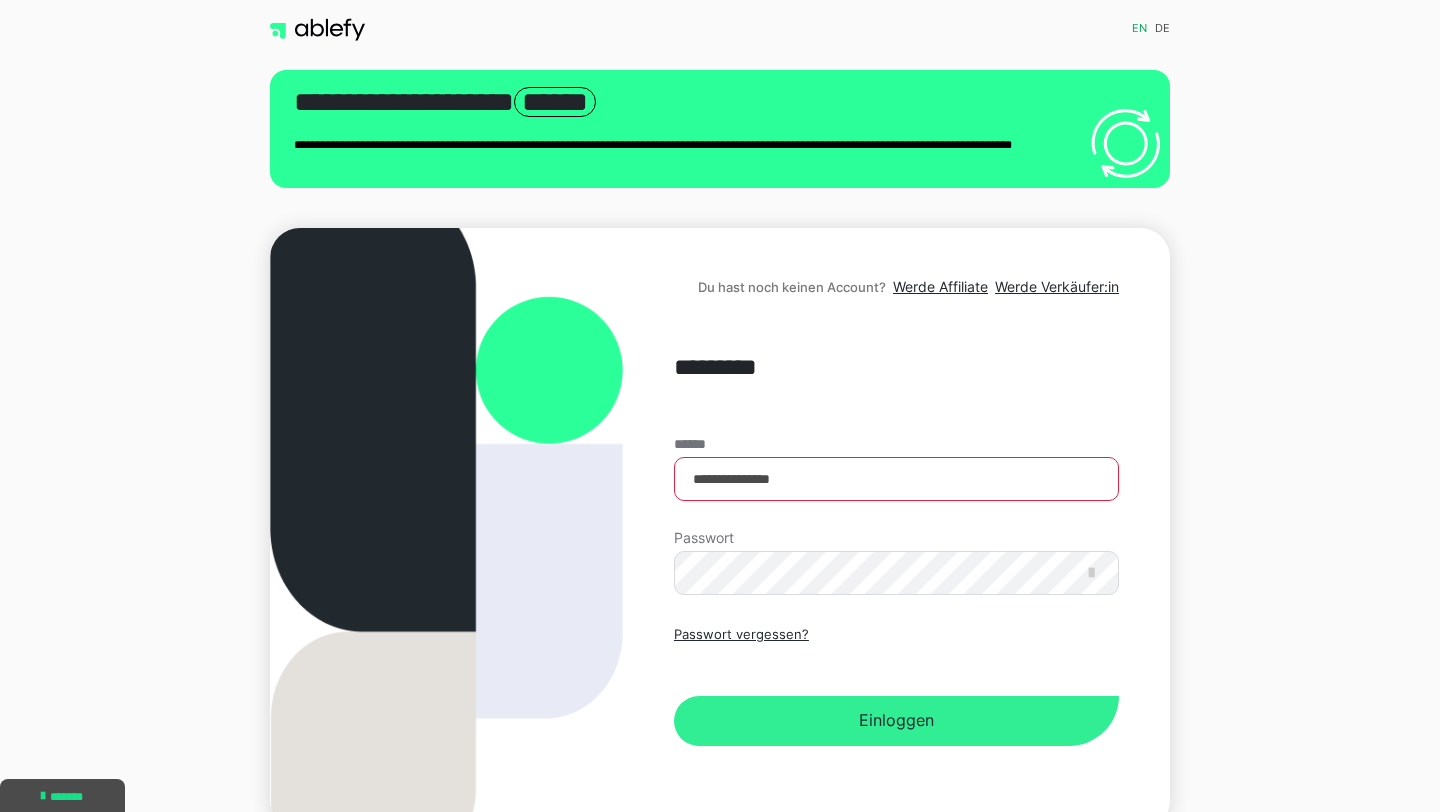 click on "Einloggen" at bounding box center [896, 721] 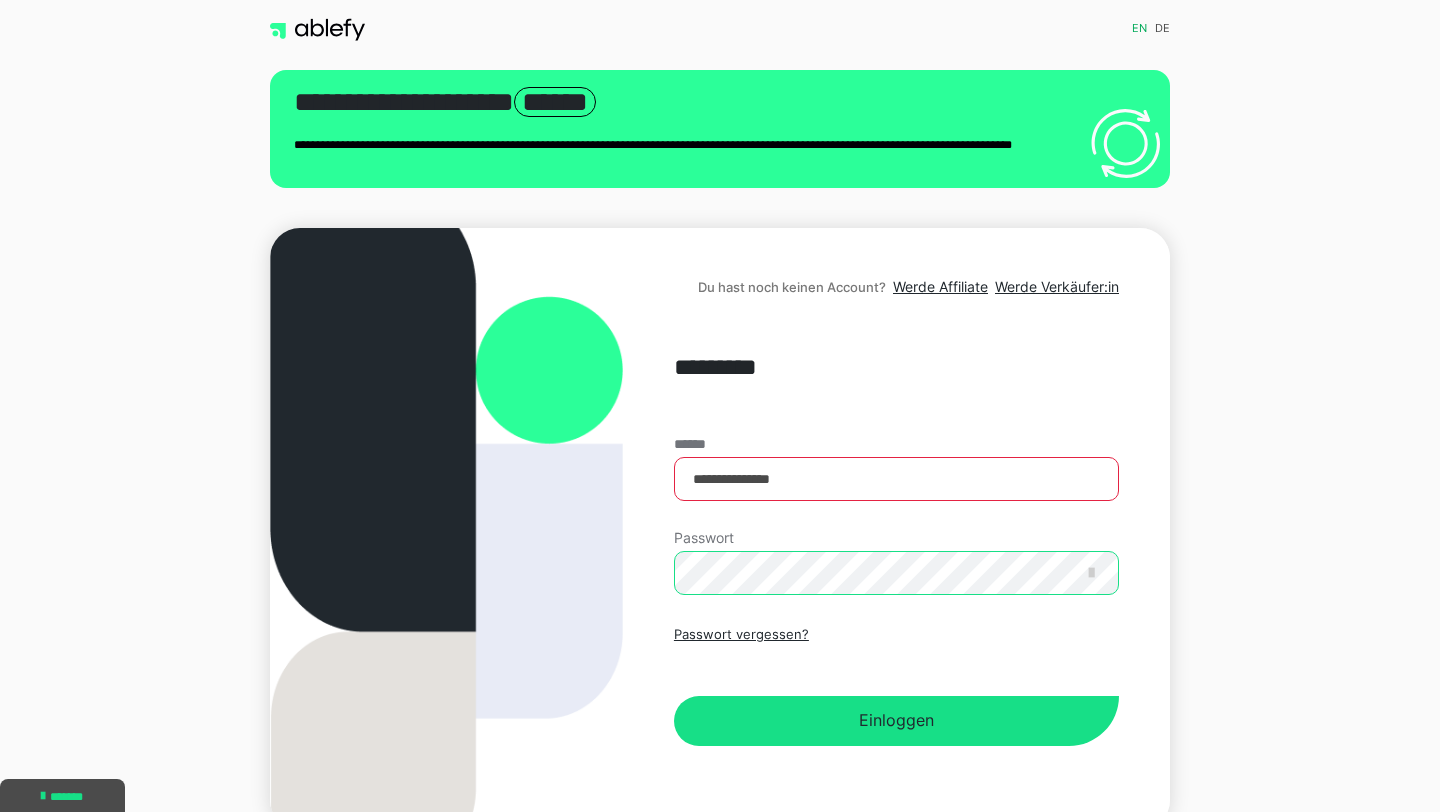 scroll, scrollTop: 0, scrollLeft: 0, axis: both 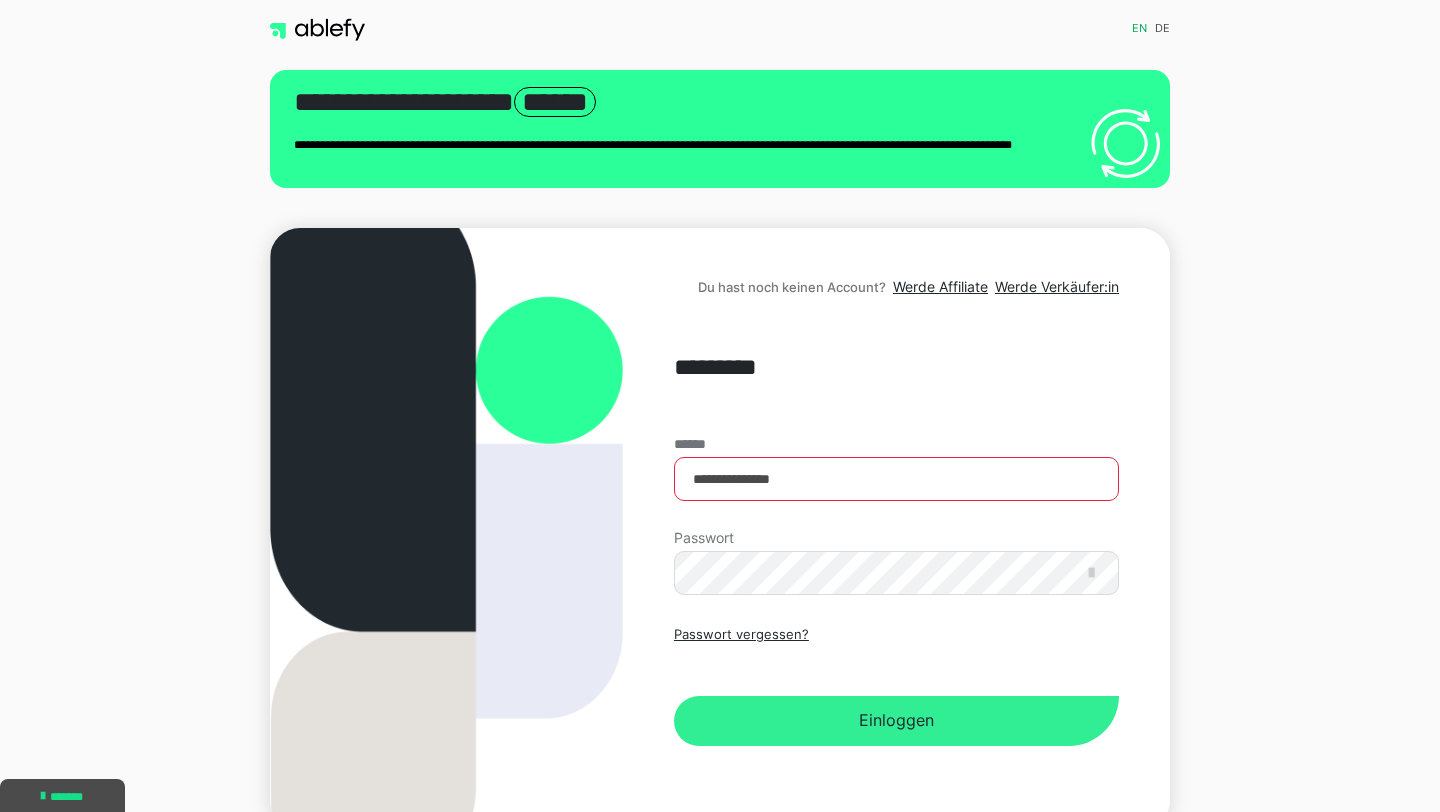 click on "Einloggen" at bounding box center [896, 721] 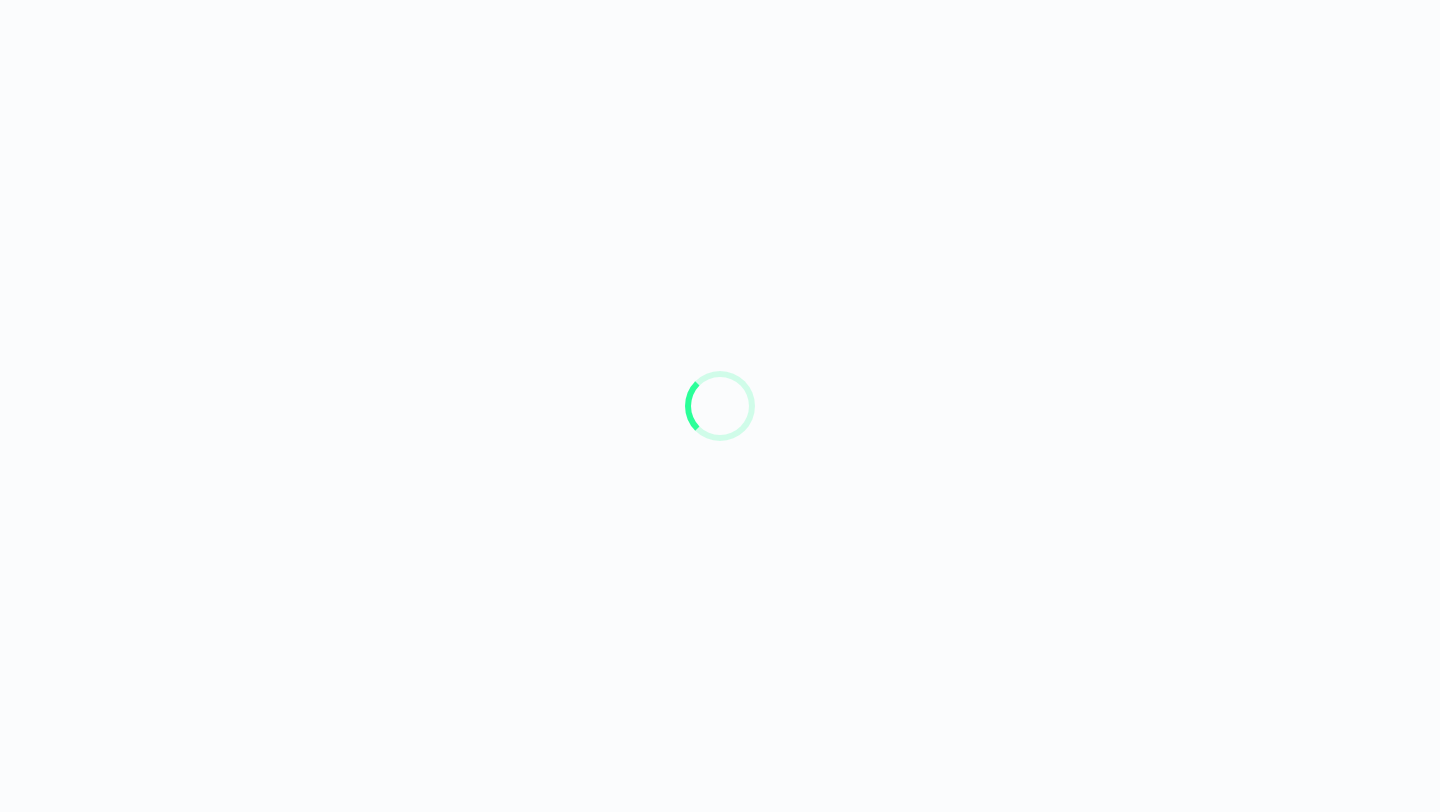 scroll, scrollTop: 0, scrollLeft: 0, axis: both 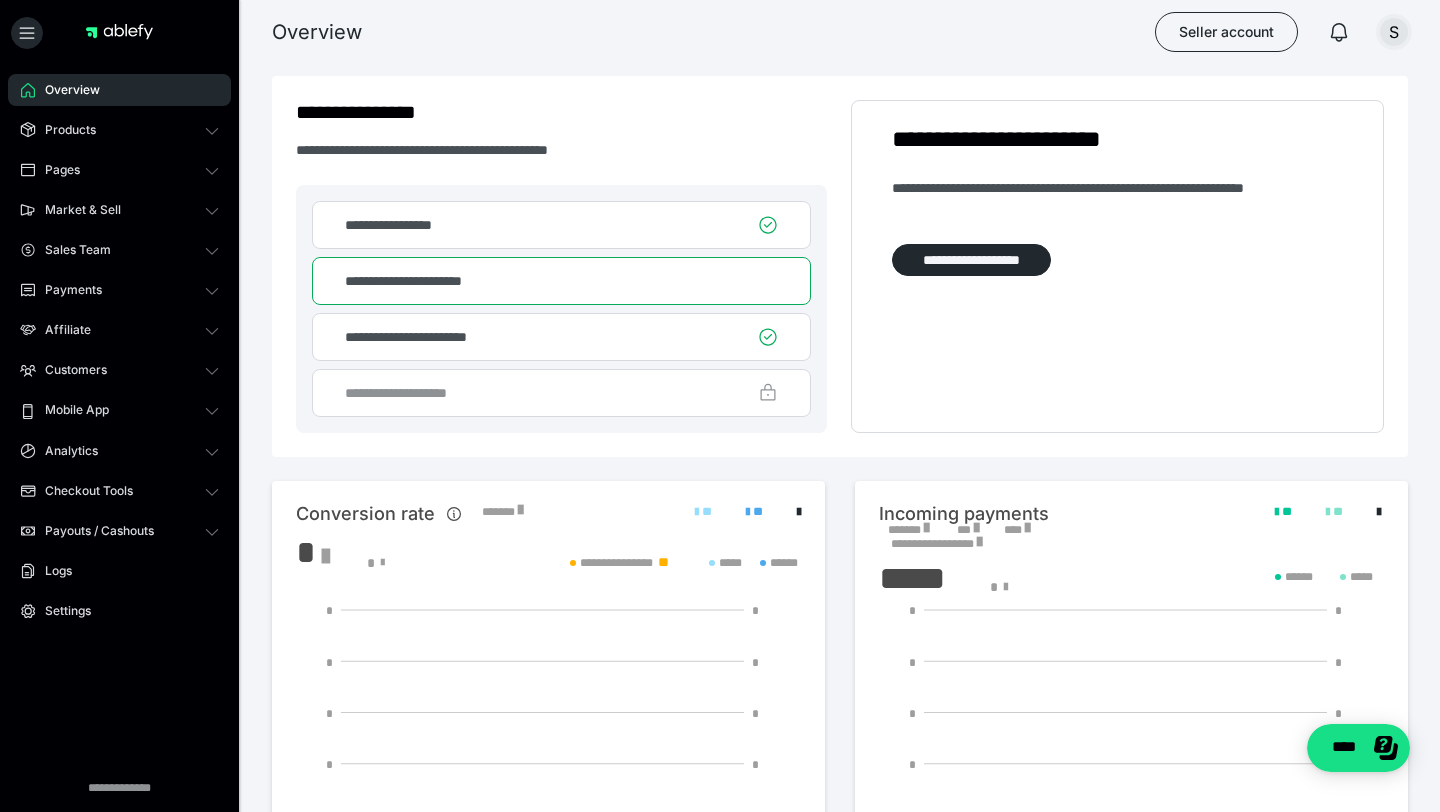 click on "S" at bounding box center (1394, 32) 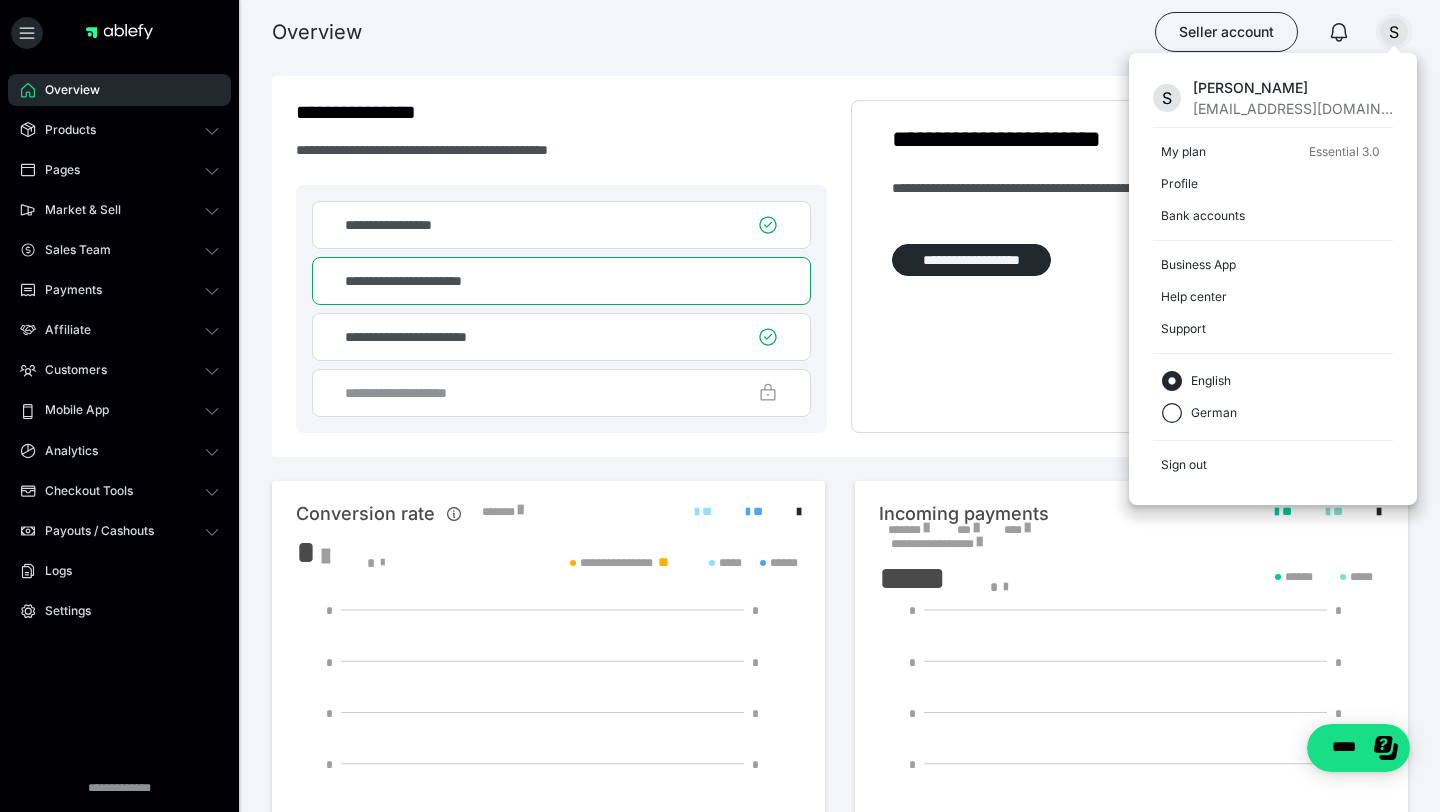 click on "German" at bounding box center (1214, 413) 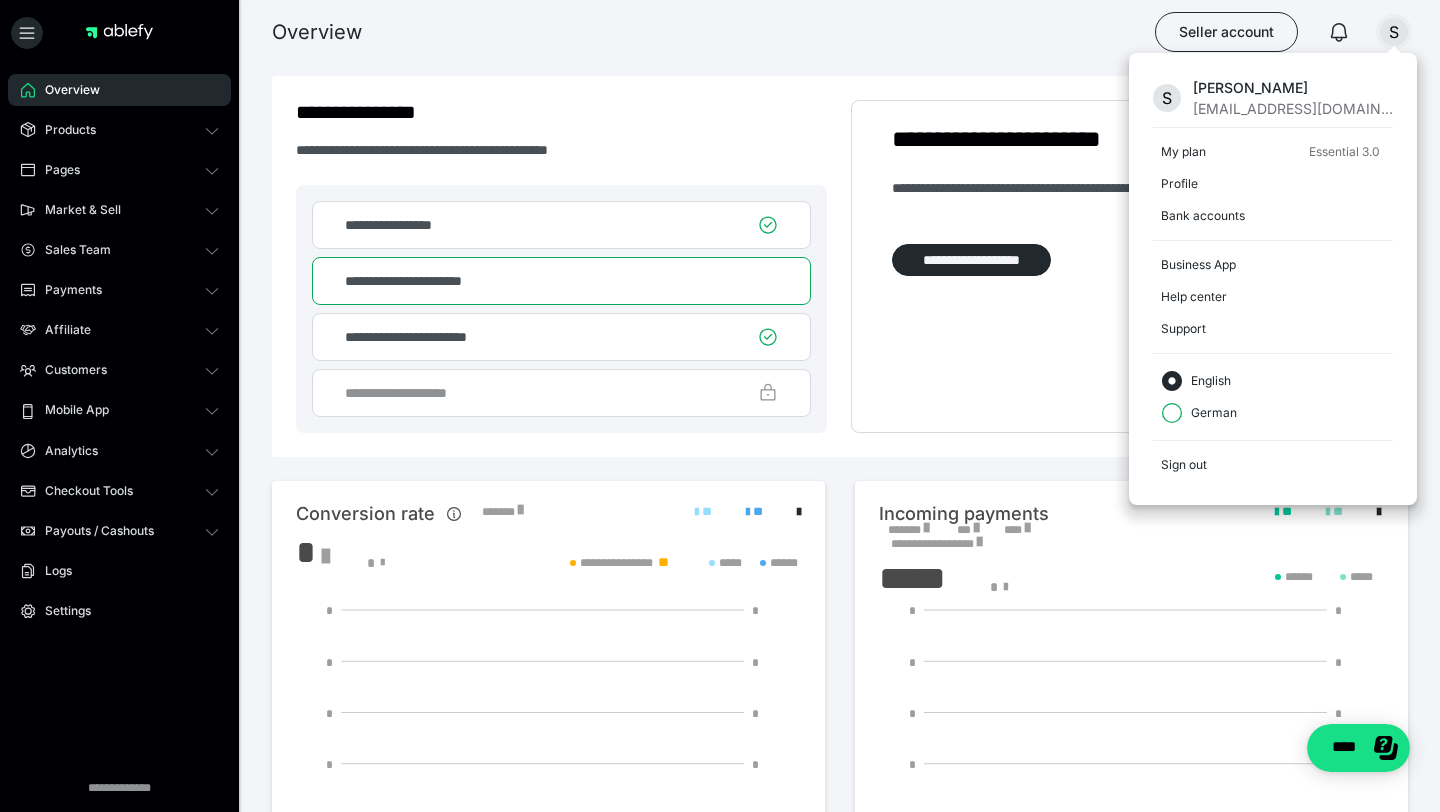 click on "German" at bounding box center [1161, 413] 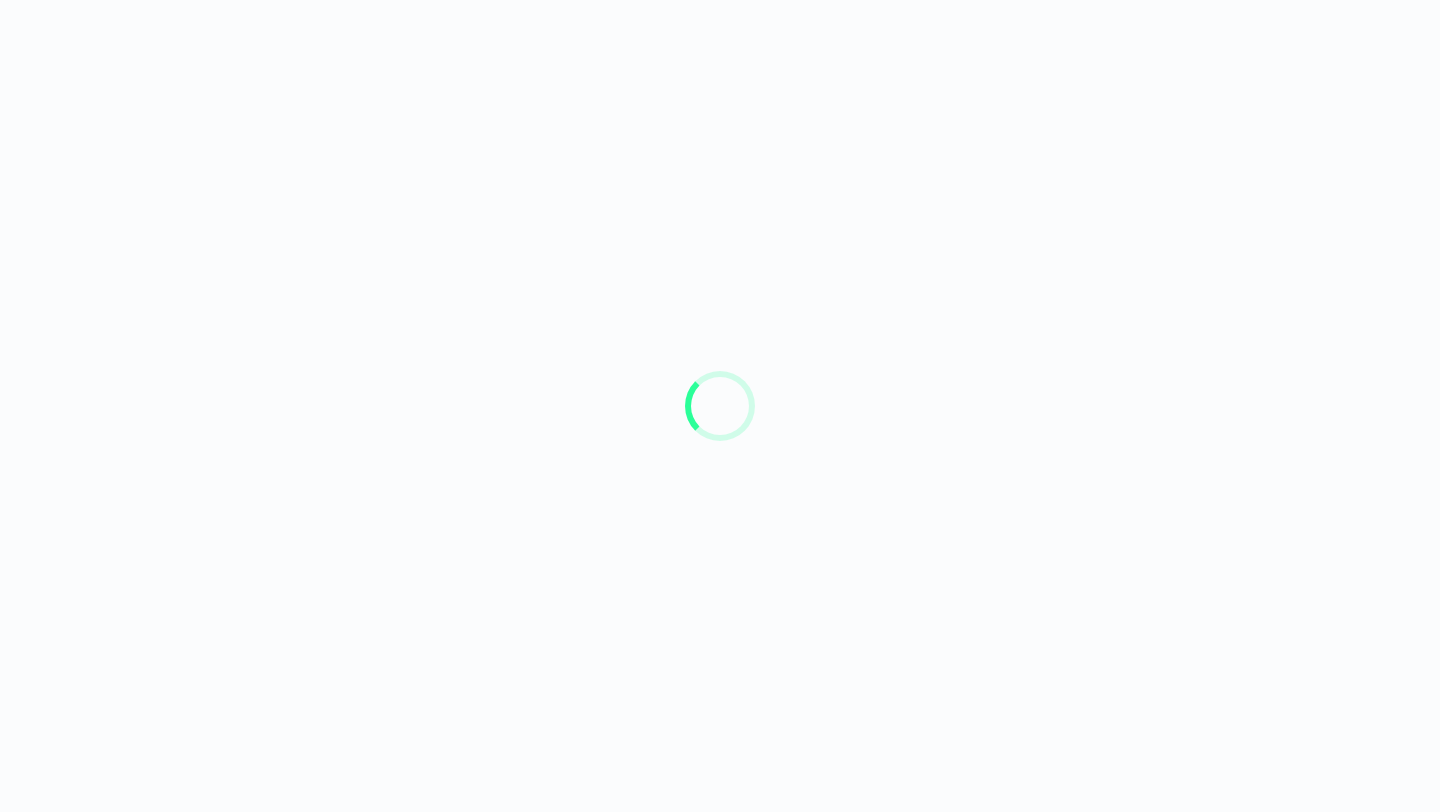 scroll, scrollTop: 0, scrollLeft: 0, axis: both 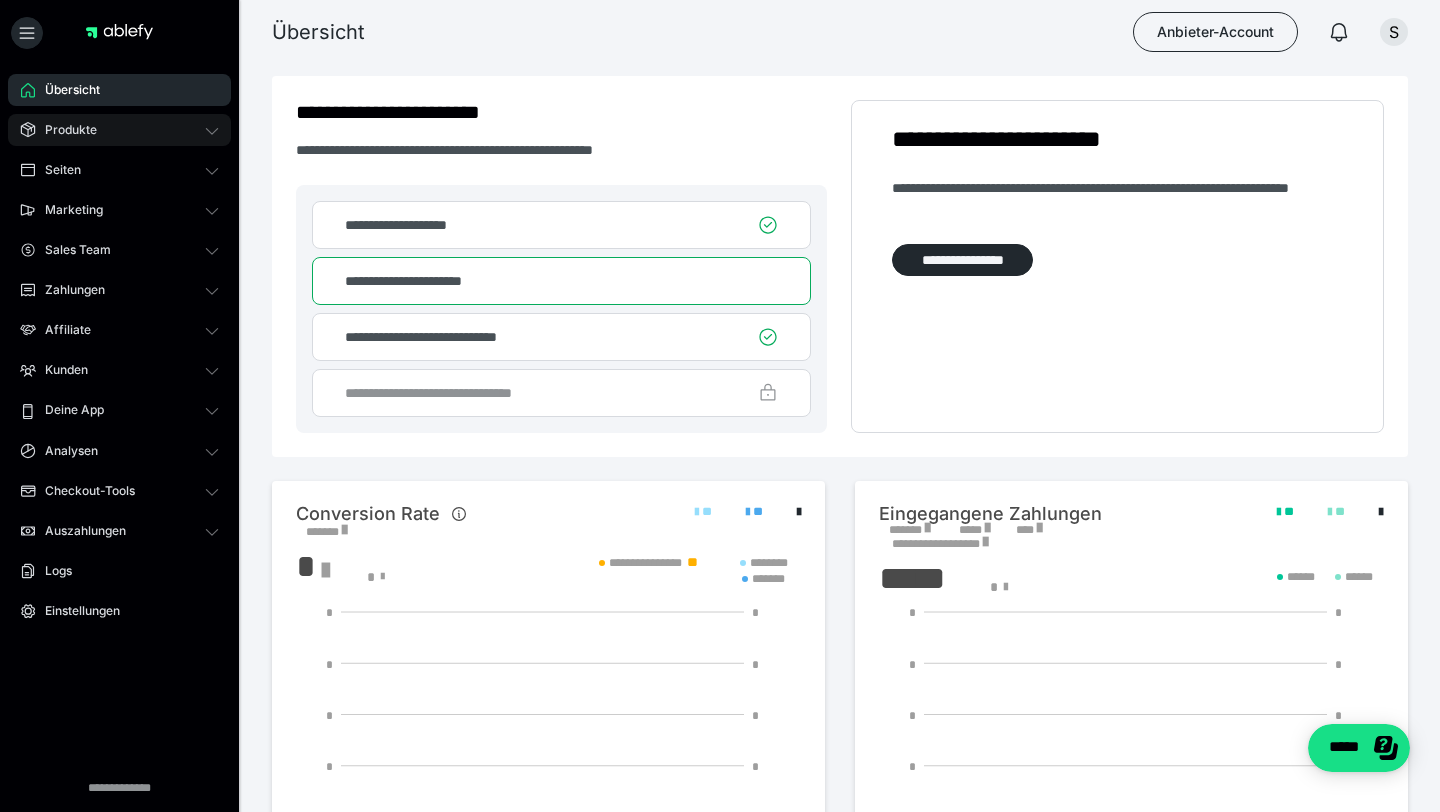 click on "Produkte" at bounding box center (64, 130) 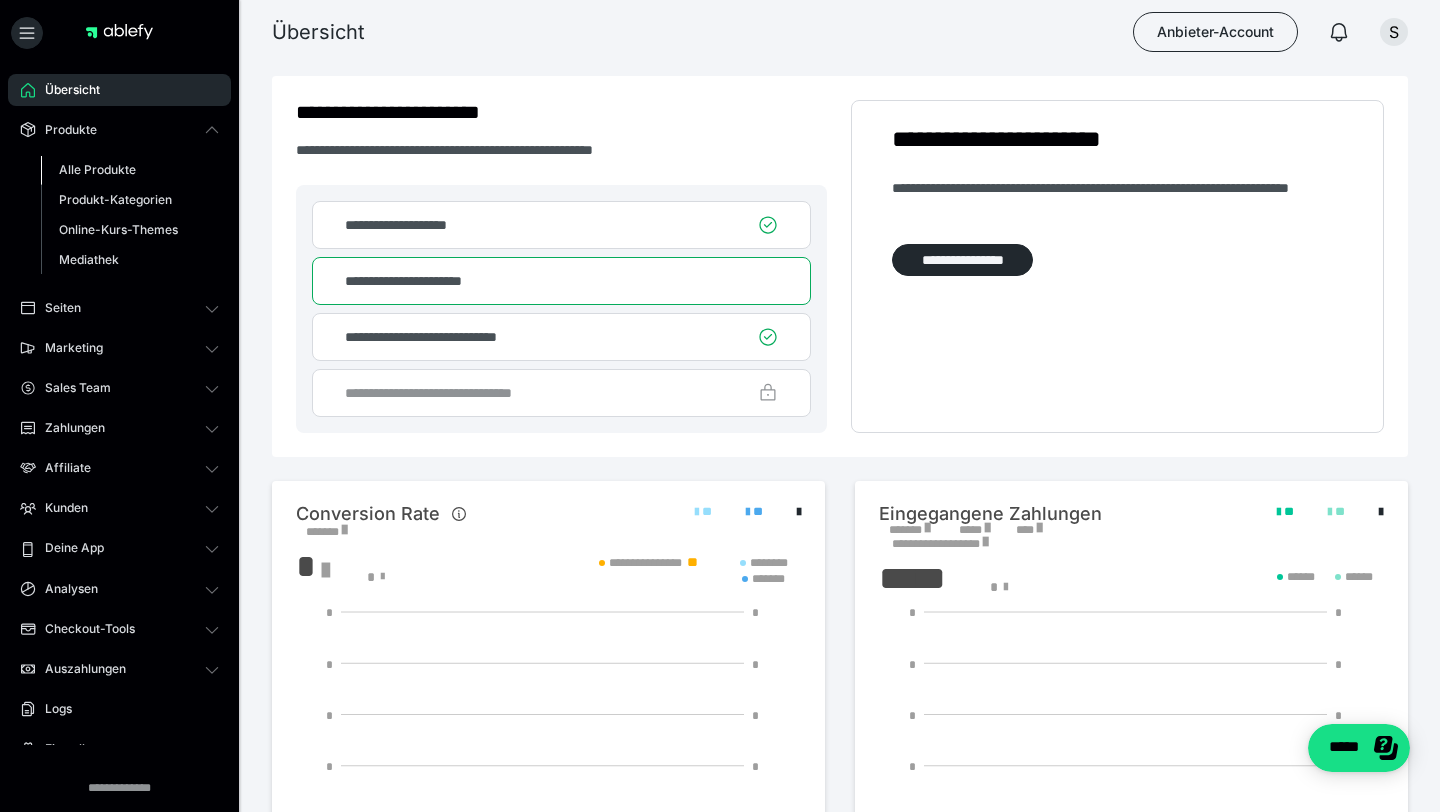 click on "Alle Produkte" at bounding box center [97, 169] 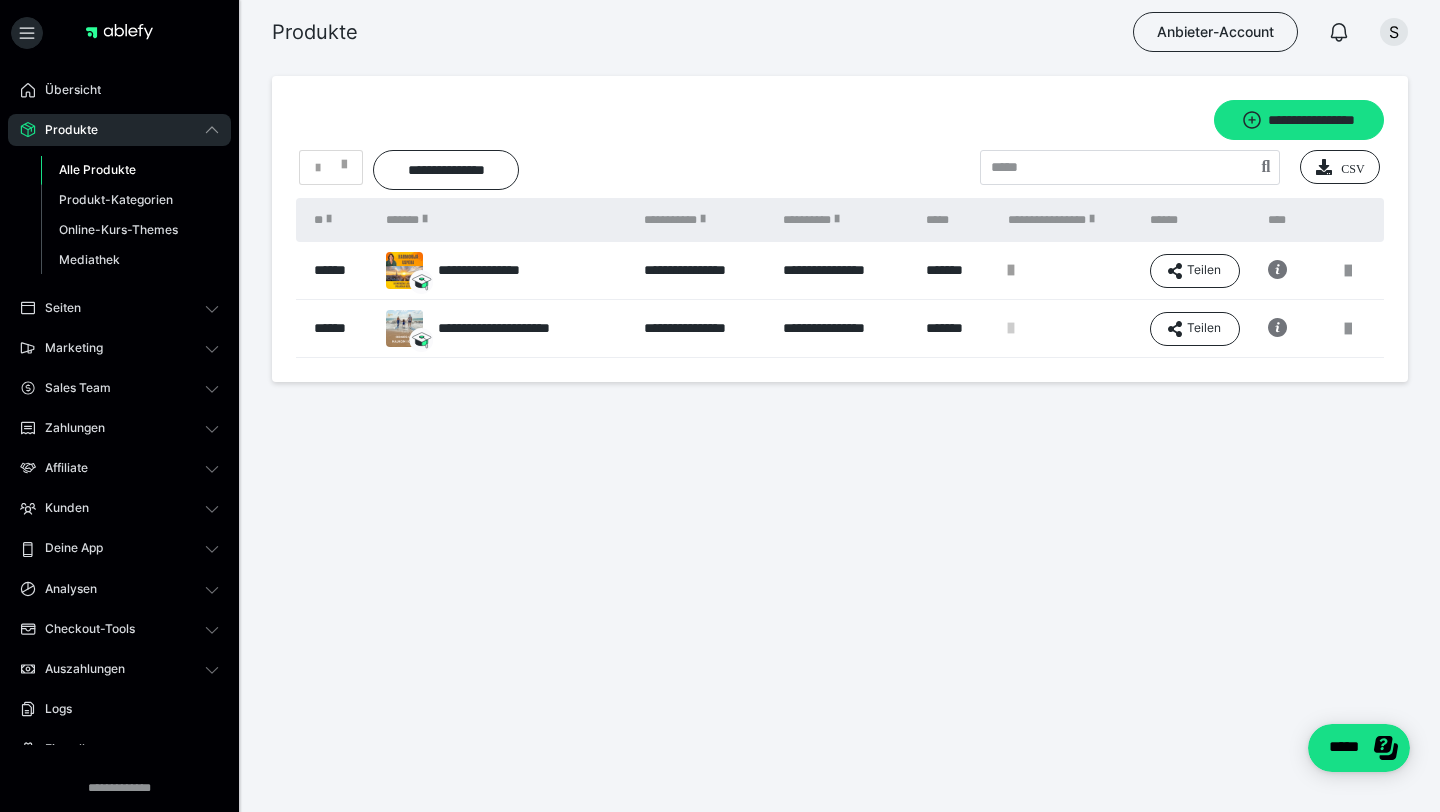 click at bounding box center [1011, 270] 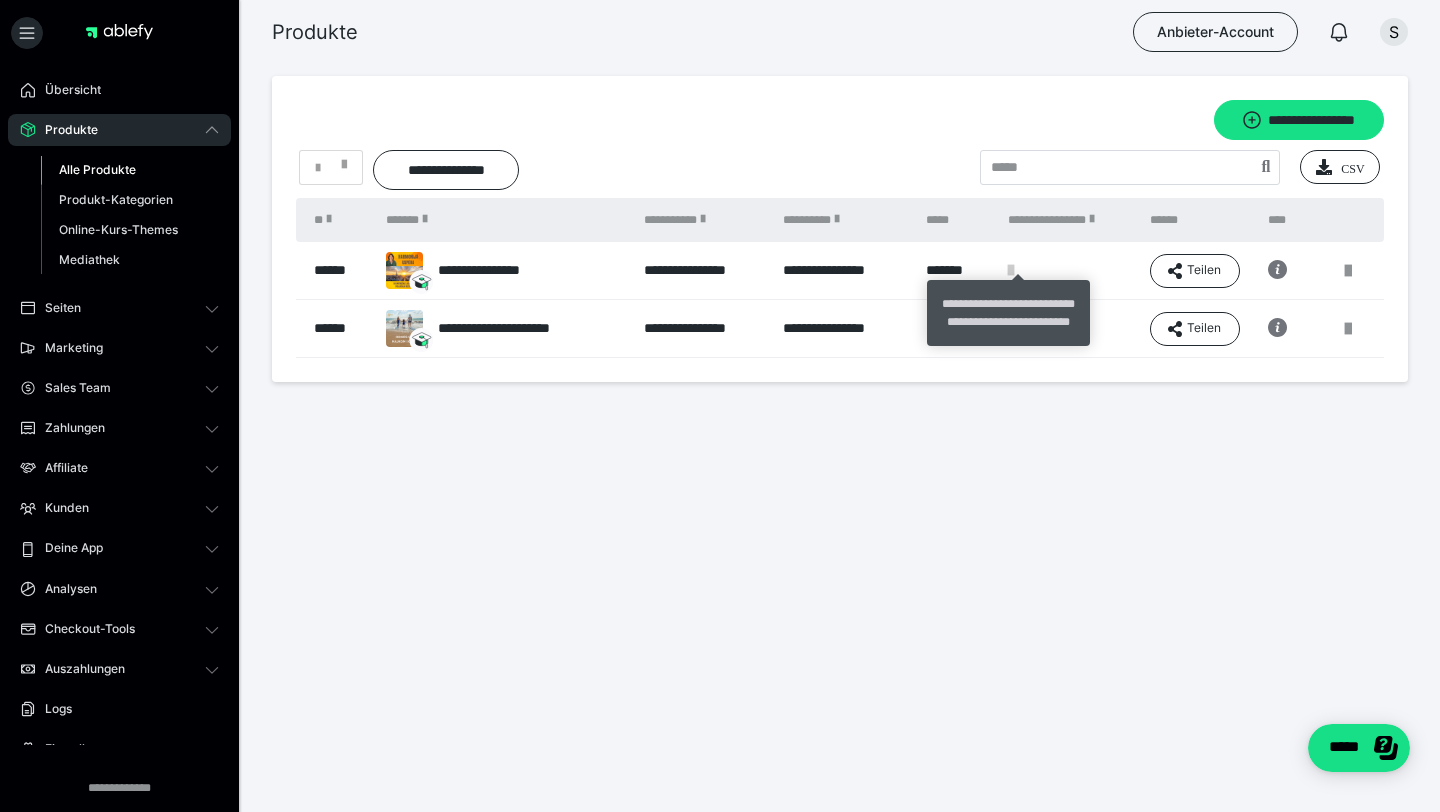 click on "**********" at bounding box center (1043, 322) 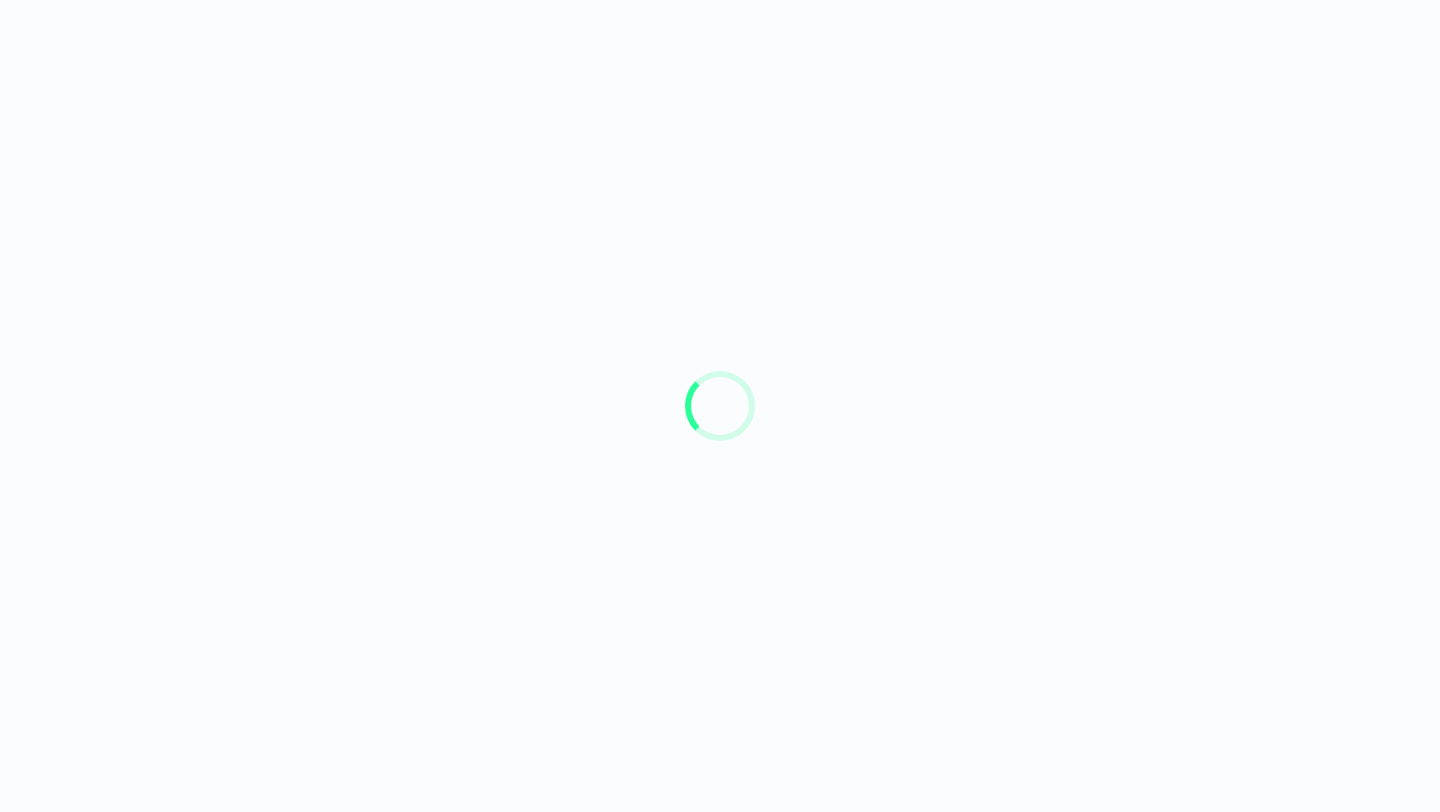 scroll, scrollTop: 0, scrollLeft: 0, axis: both 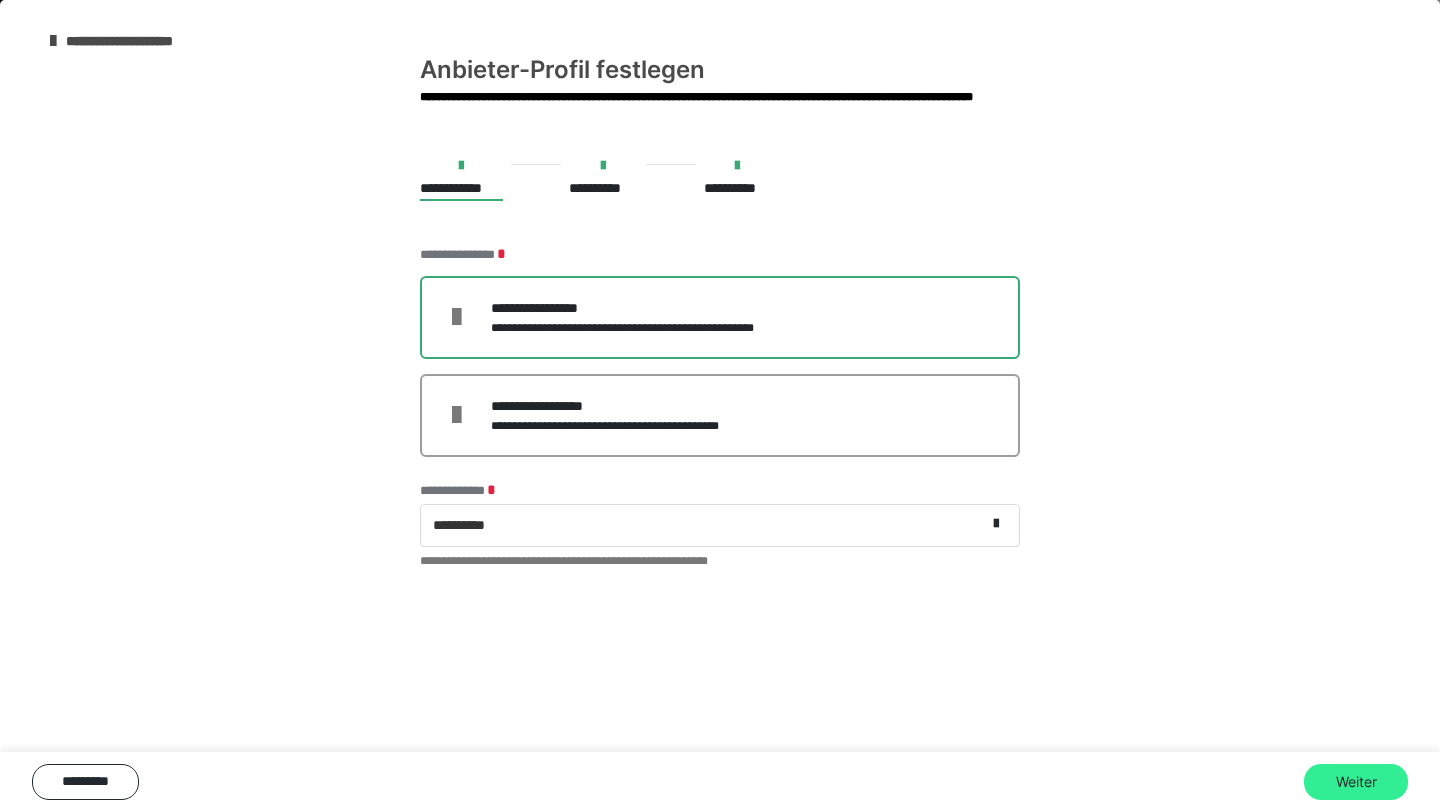 click on "Weiter" at bounding box center [1356, 782] 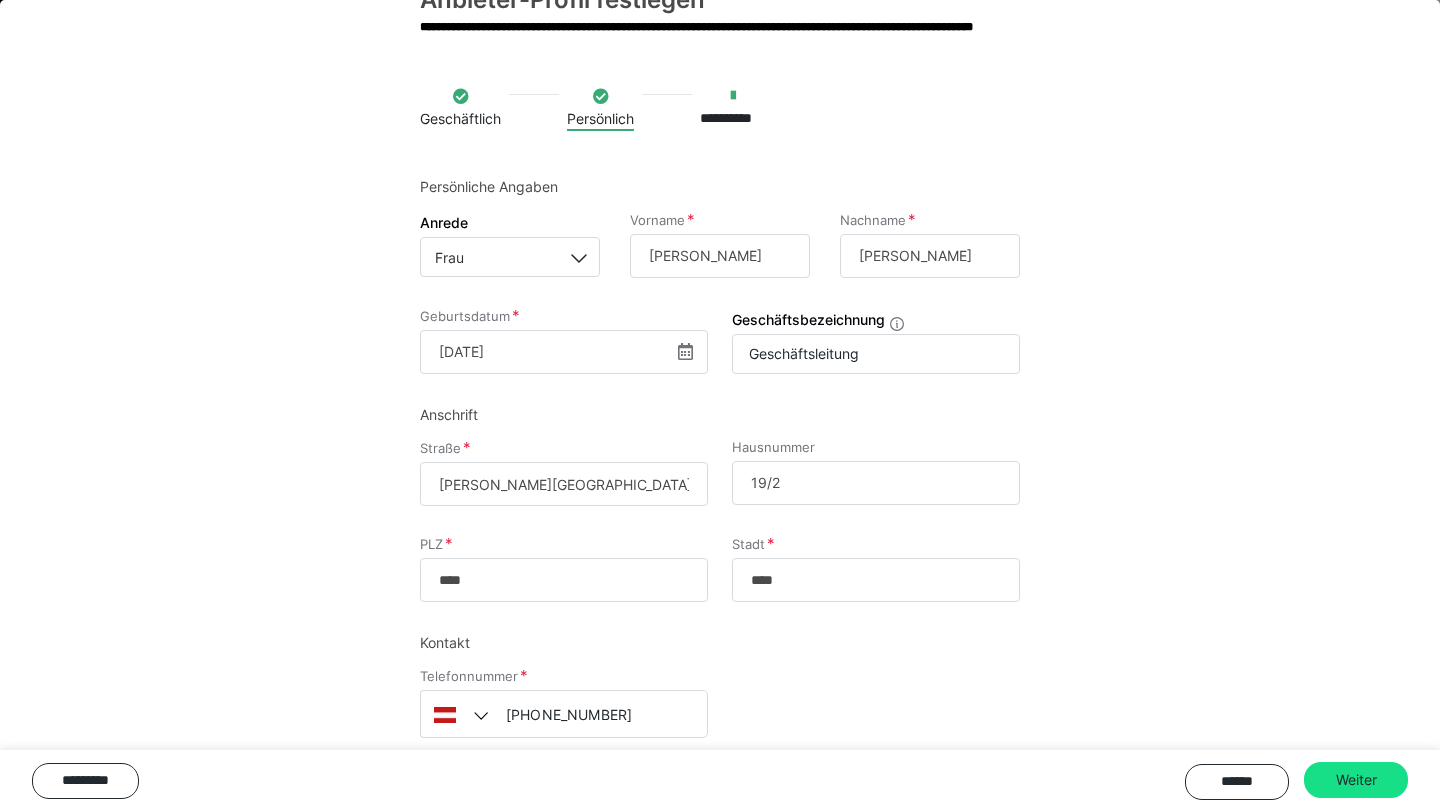 scroll, scrollTop: 106, scrollLeft: 0, axis: vertical 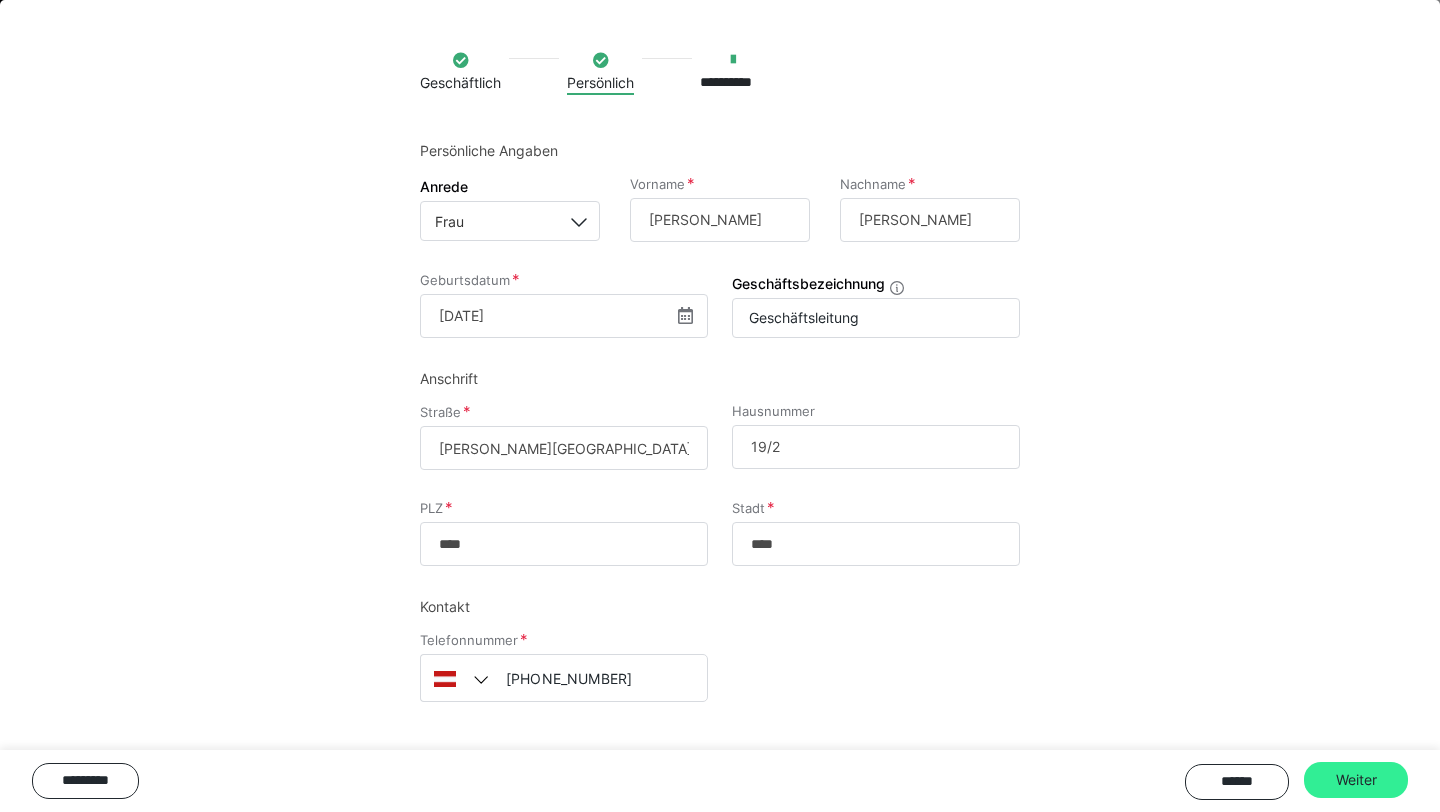 click on "Weiter" at bounding box center (1356, 780) 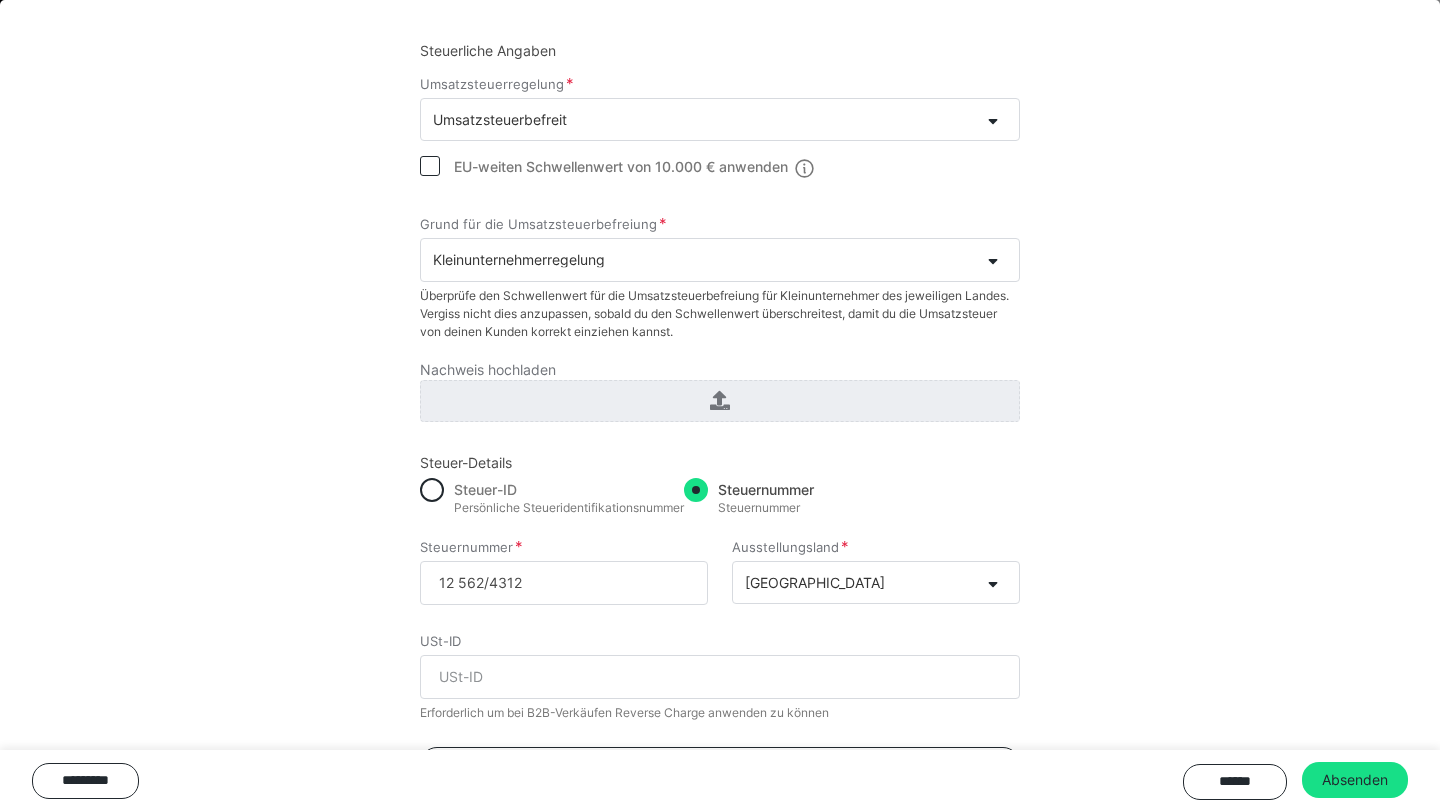 scroll, scrollTop: 296, scrollLeft: 0, axis: vertical 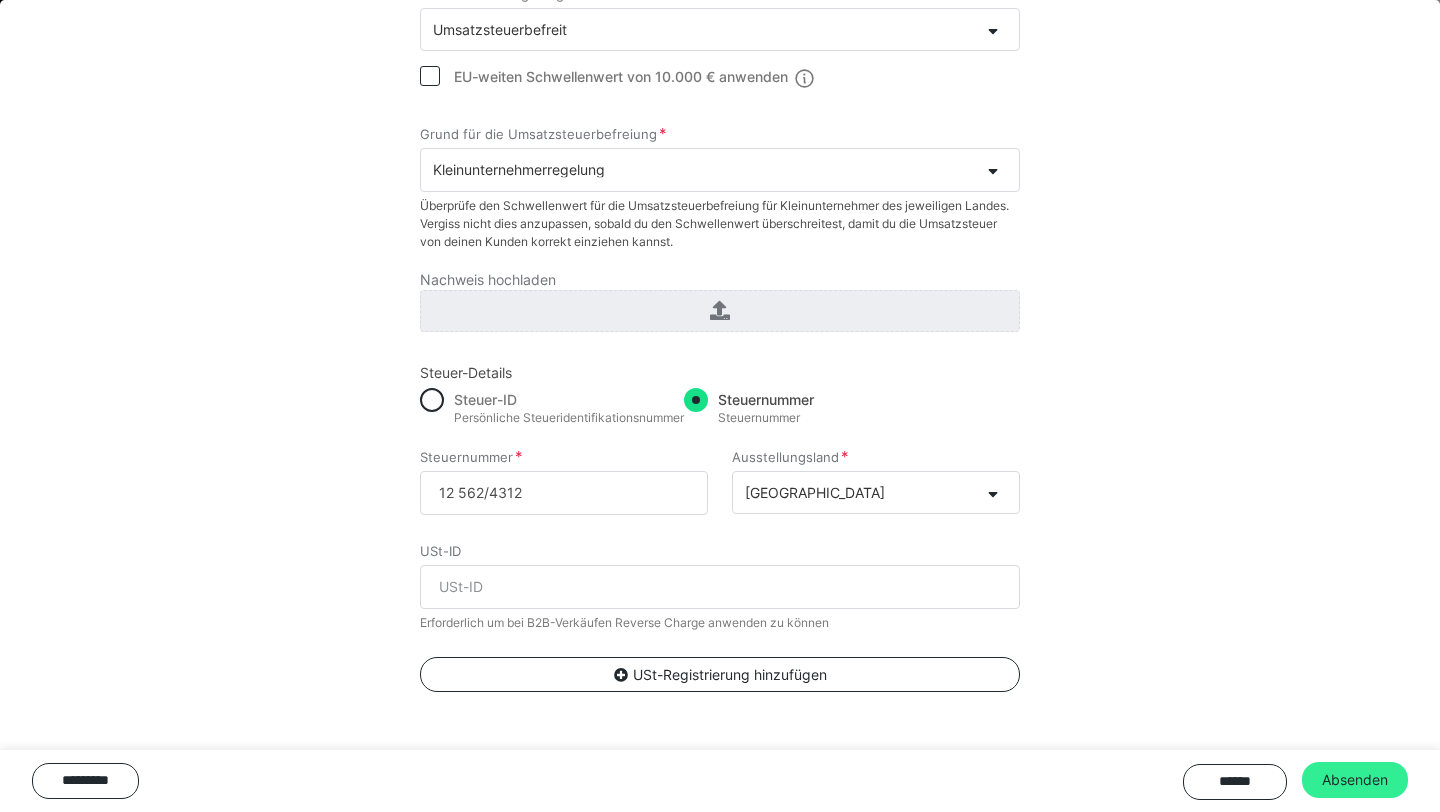 click on "Absenden" at bounding box center (1355, 780) 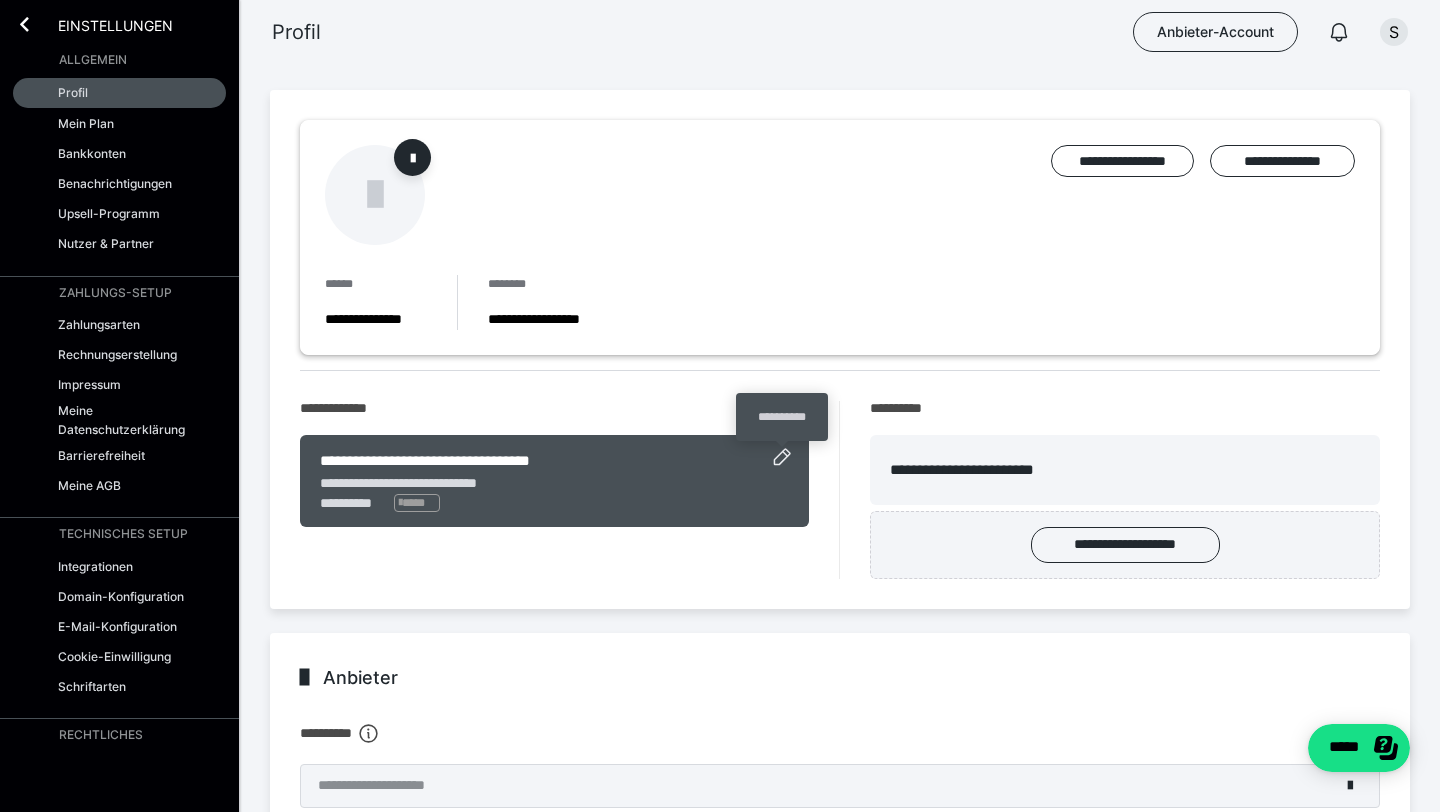 click 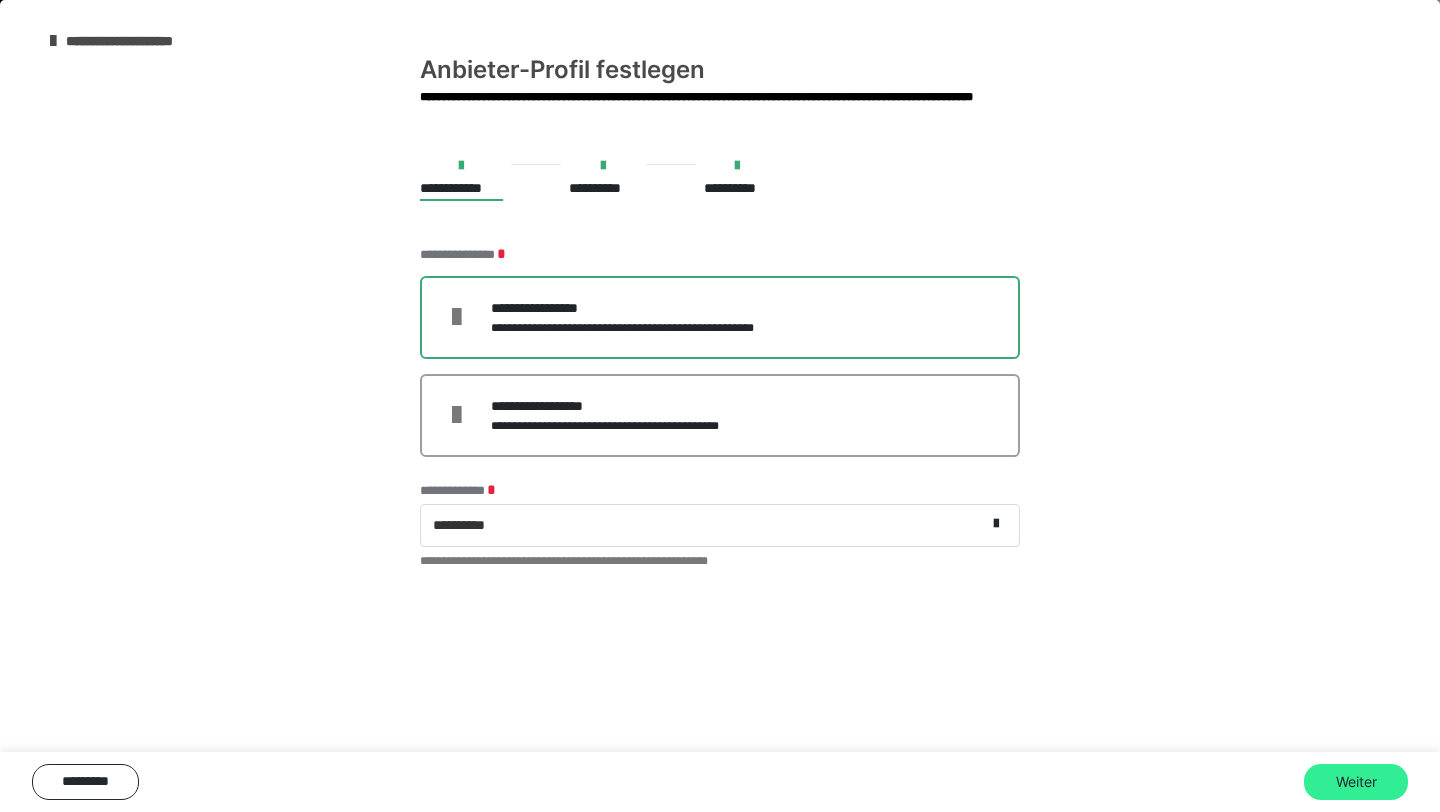 click on "Weiter" at bounding box center (1356, 782) 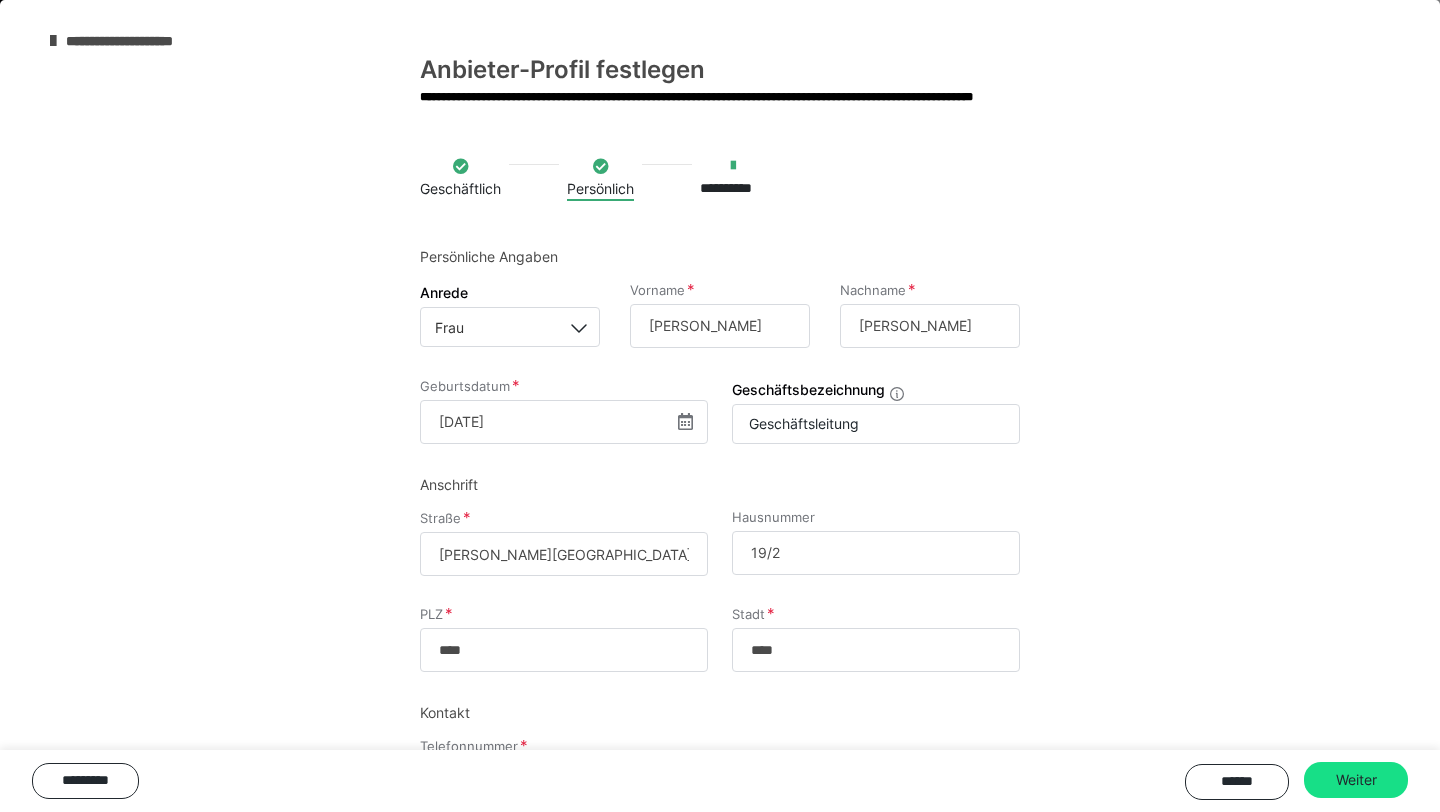 scroll, scrollTop: 106, scrollLeft: 0, axis: vertical 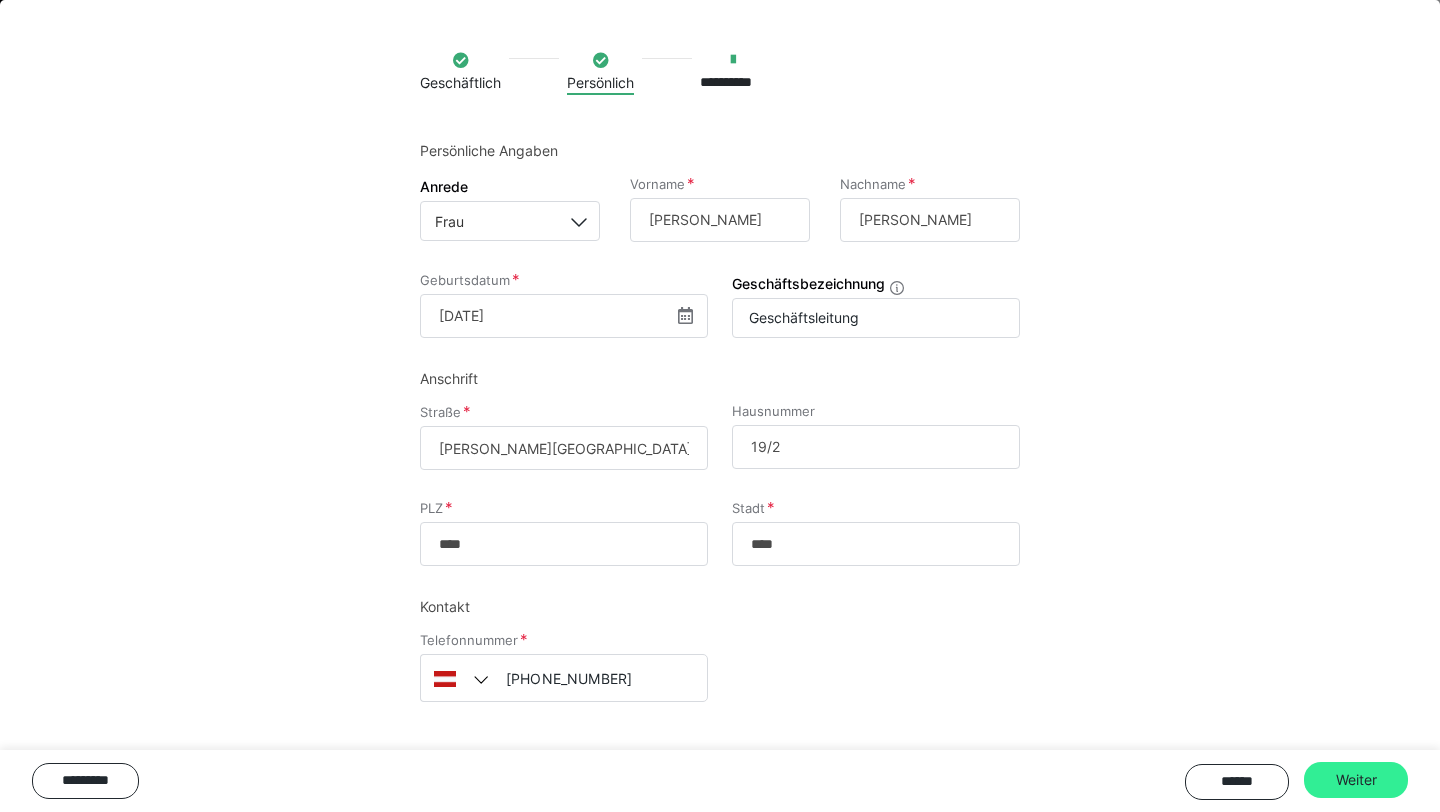 click on "Weiter" at bounding box center (1356, 780) 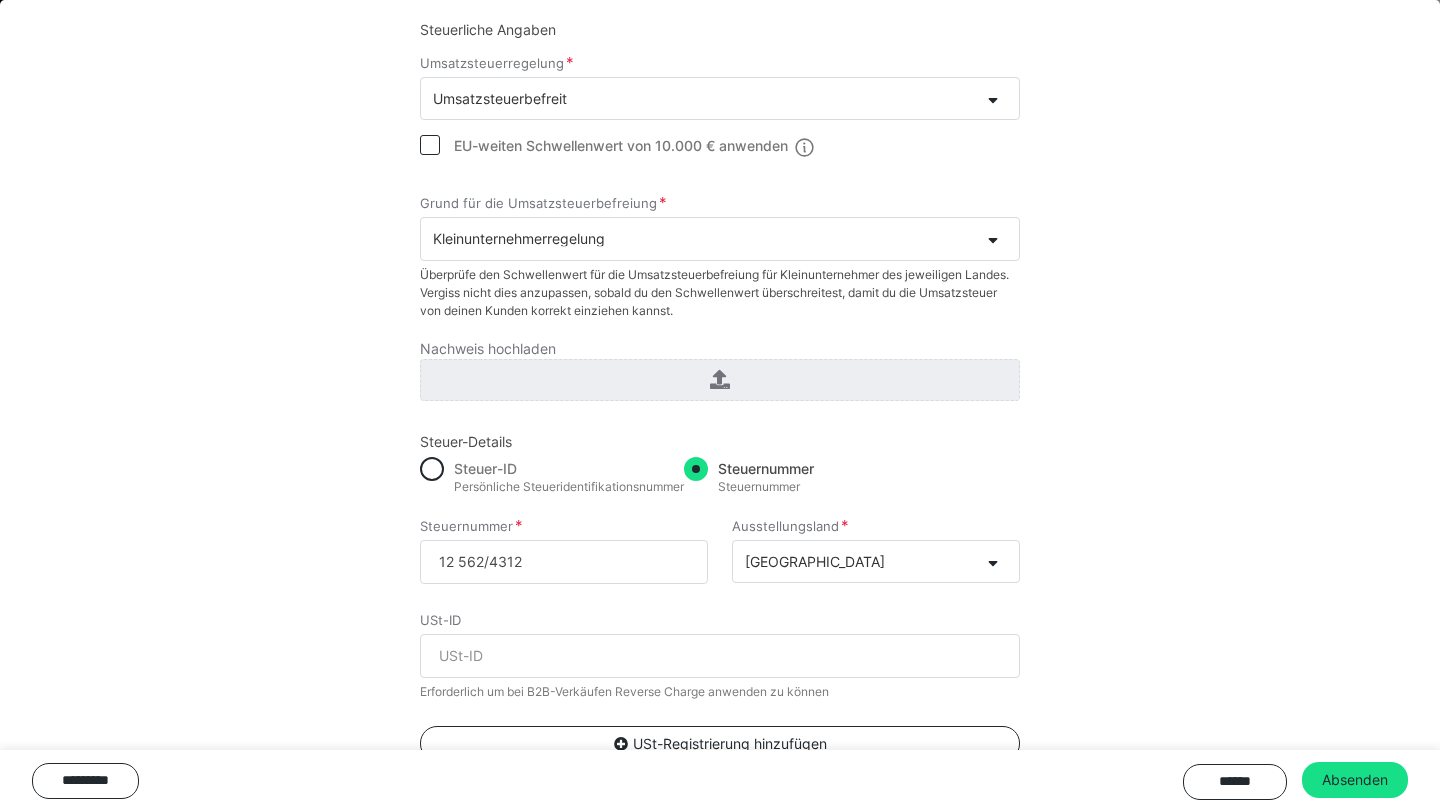 scroll, scrollTop: 296, scrollLeft: 0, axis: vertical 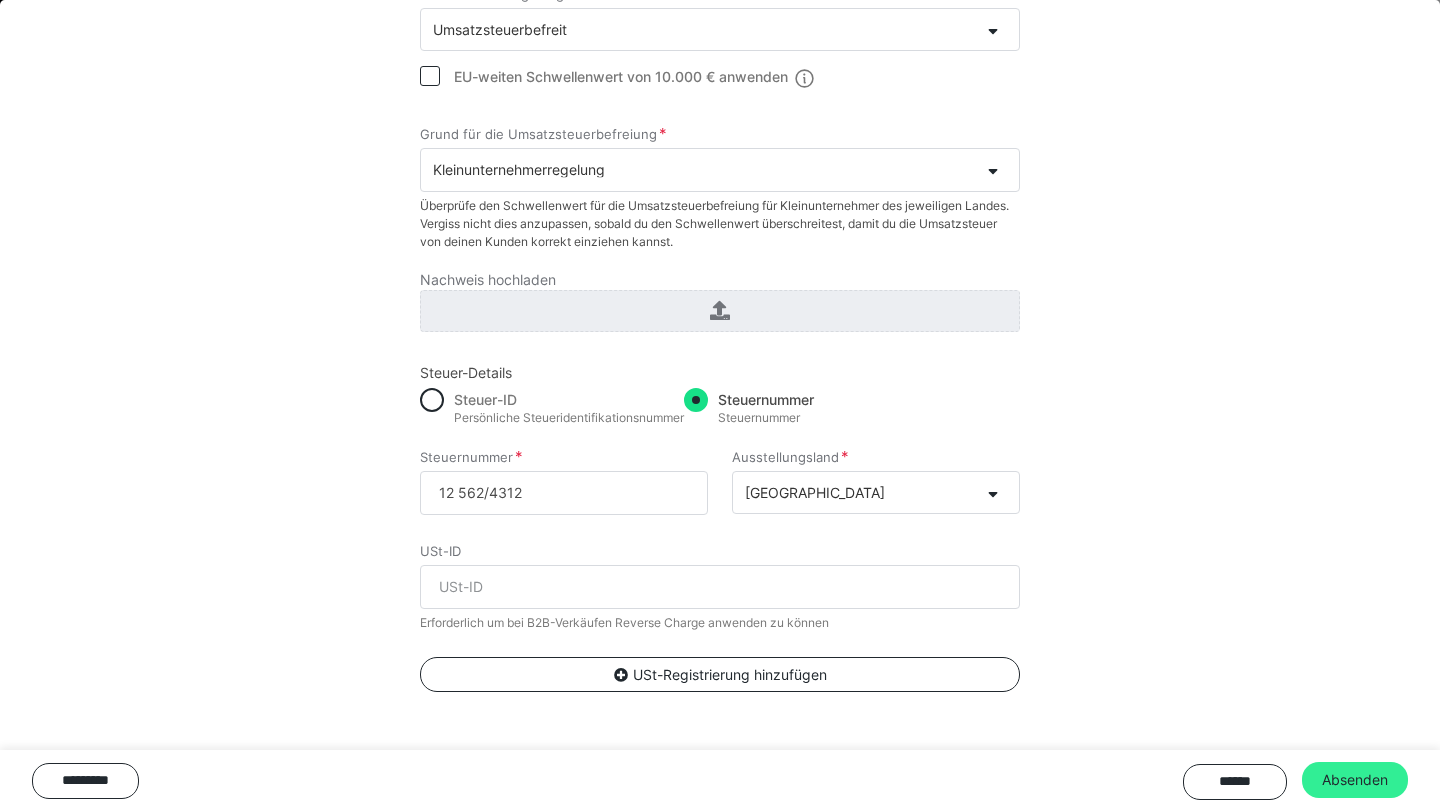 click on "Absenden" at bounding box center (1355, 780) 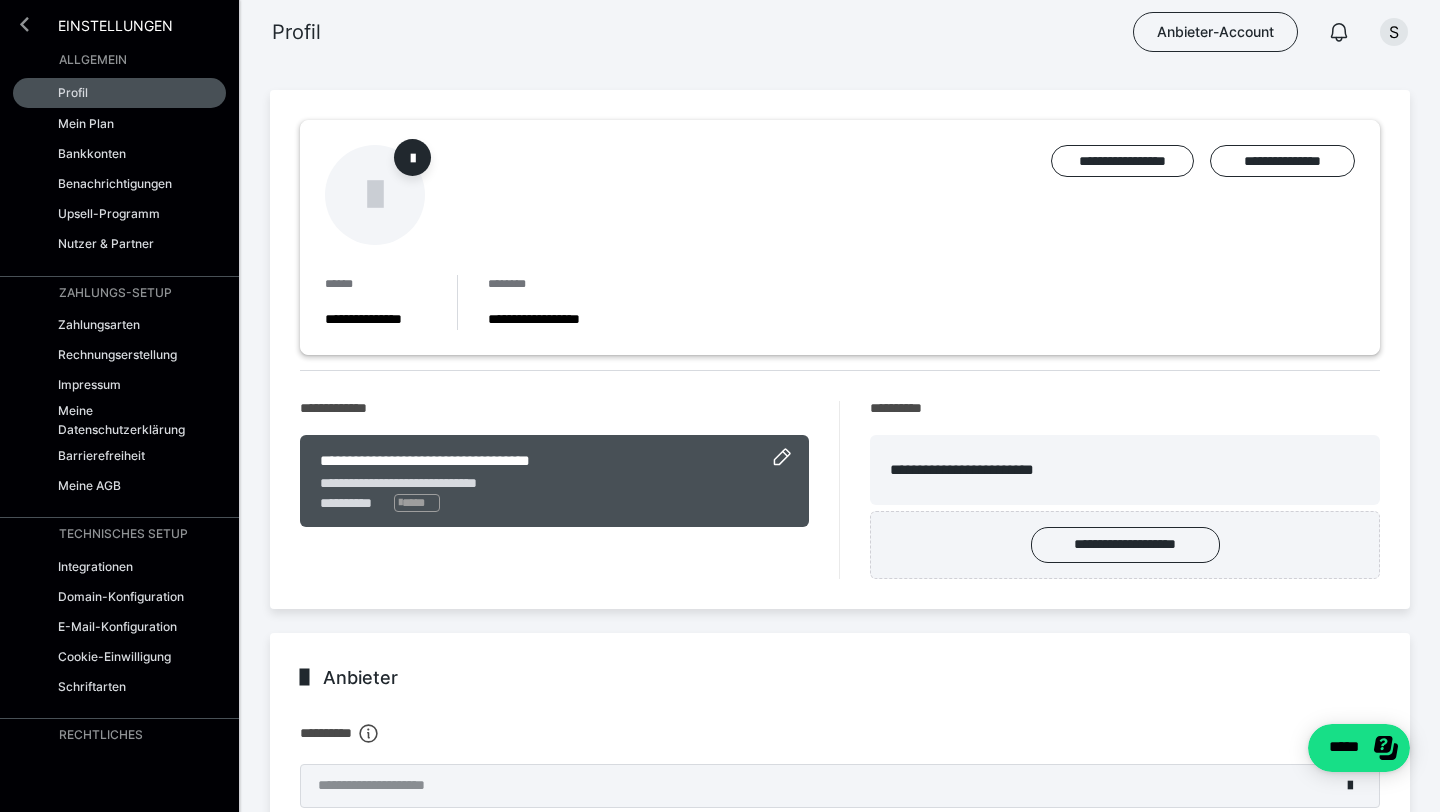 click at bounding box center (24, 24) 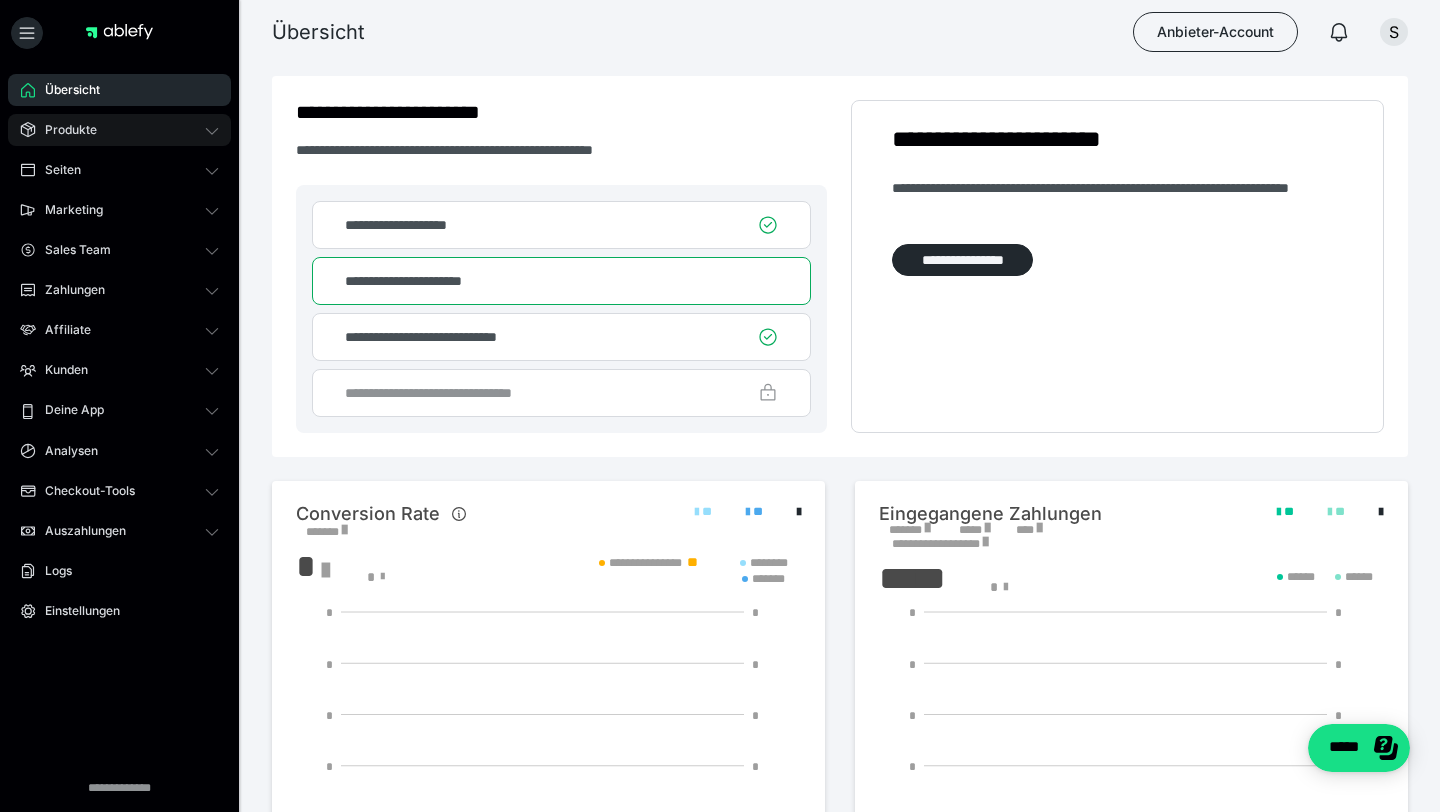 click on "Produkte" at bounding box center (64, 130) 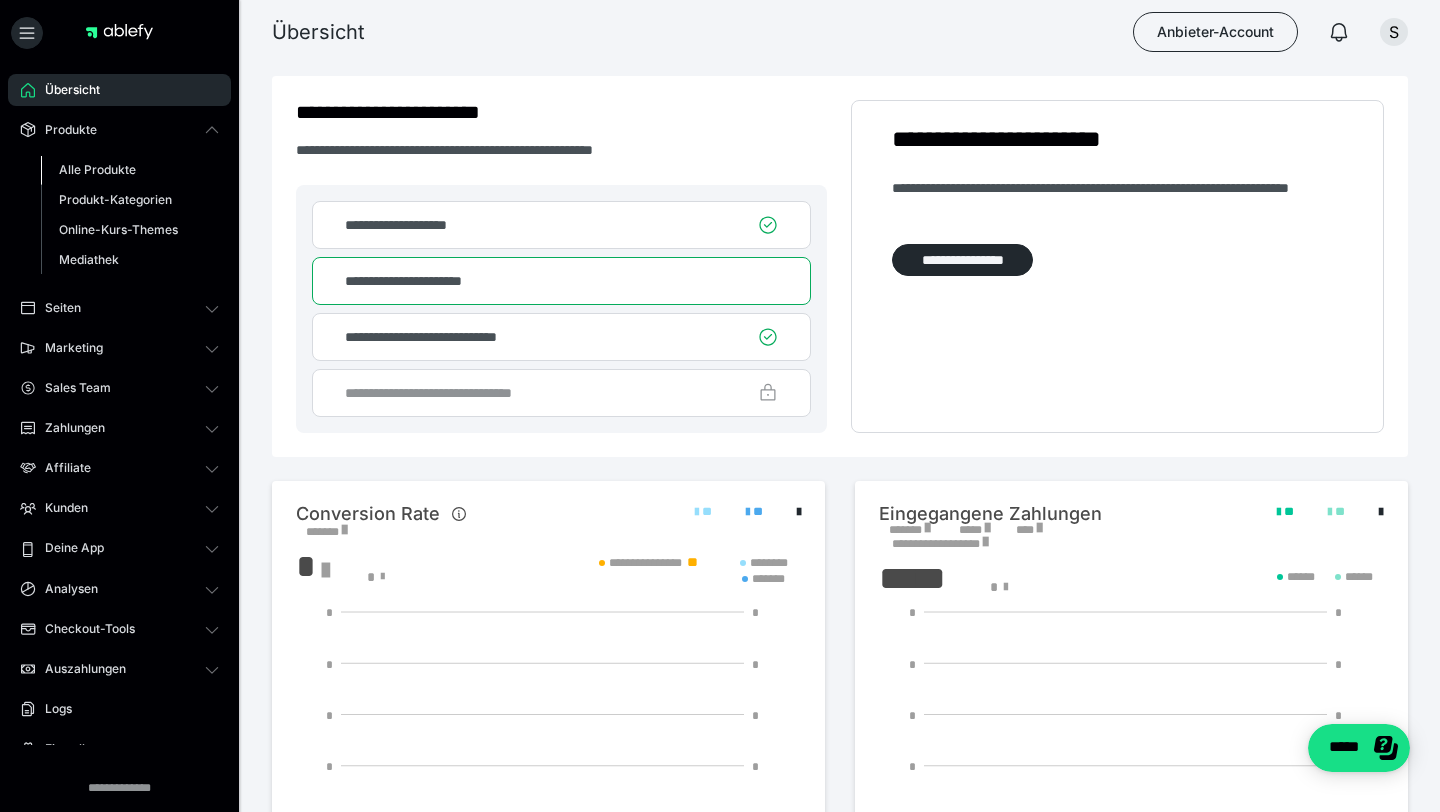 click on "Alle Produkte" at bounding box center (97, 169) 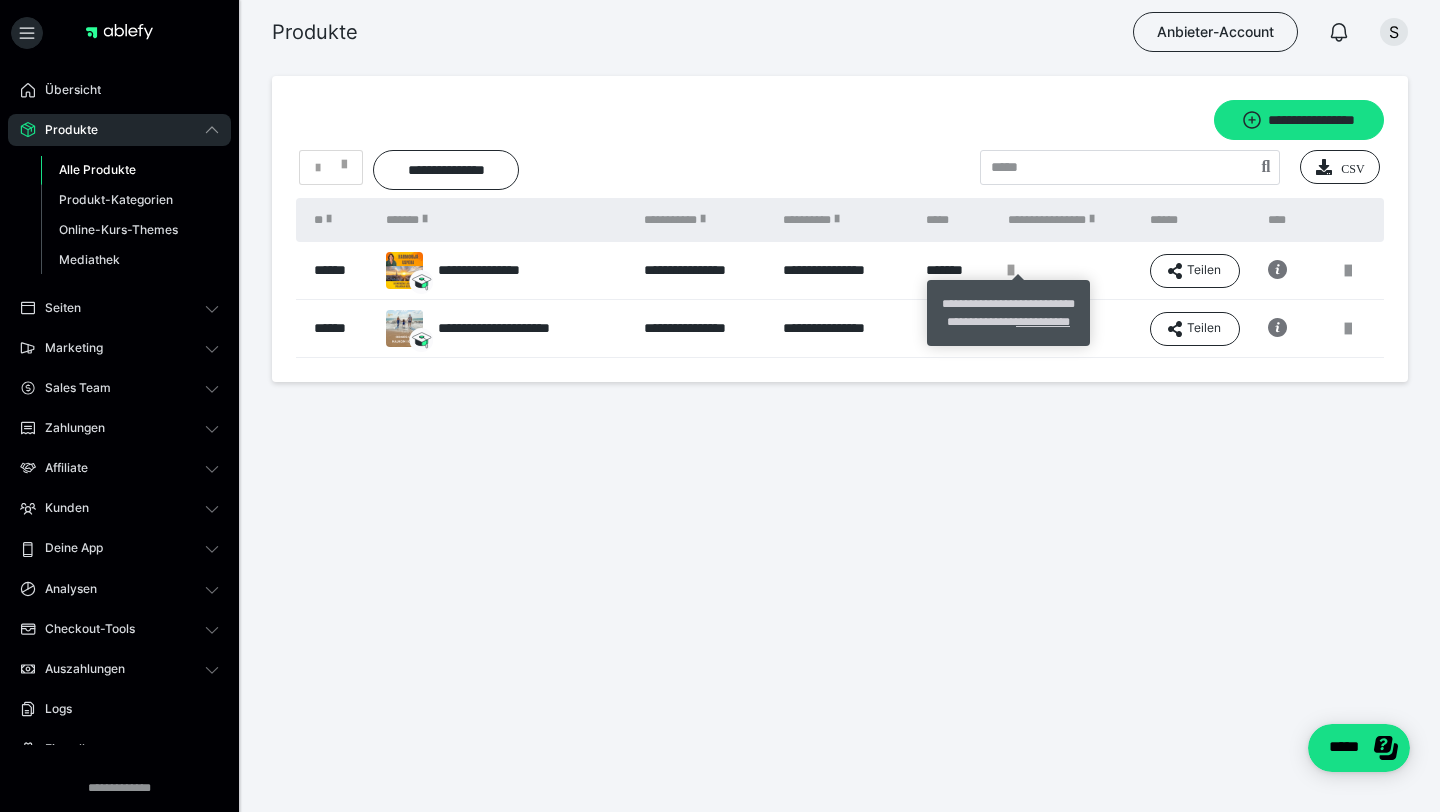 click at bounding box center [1011, 270] 